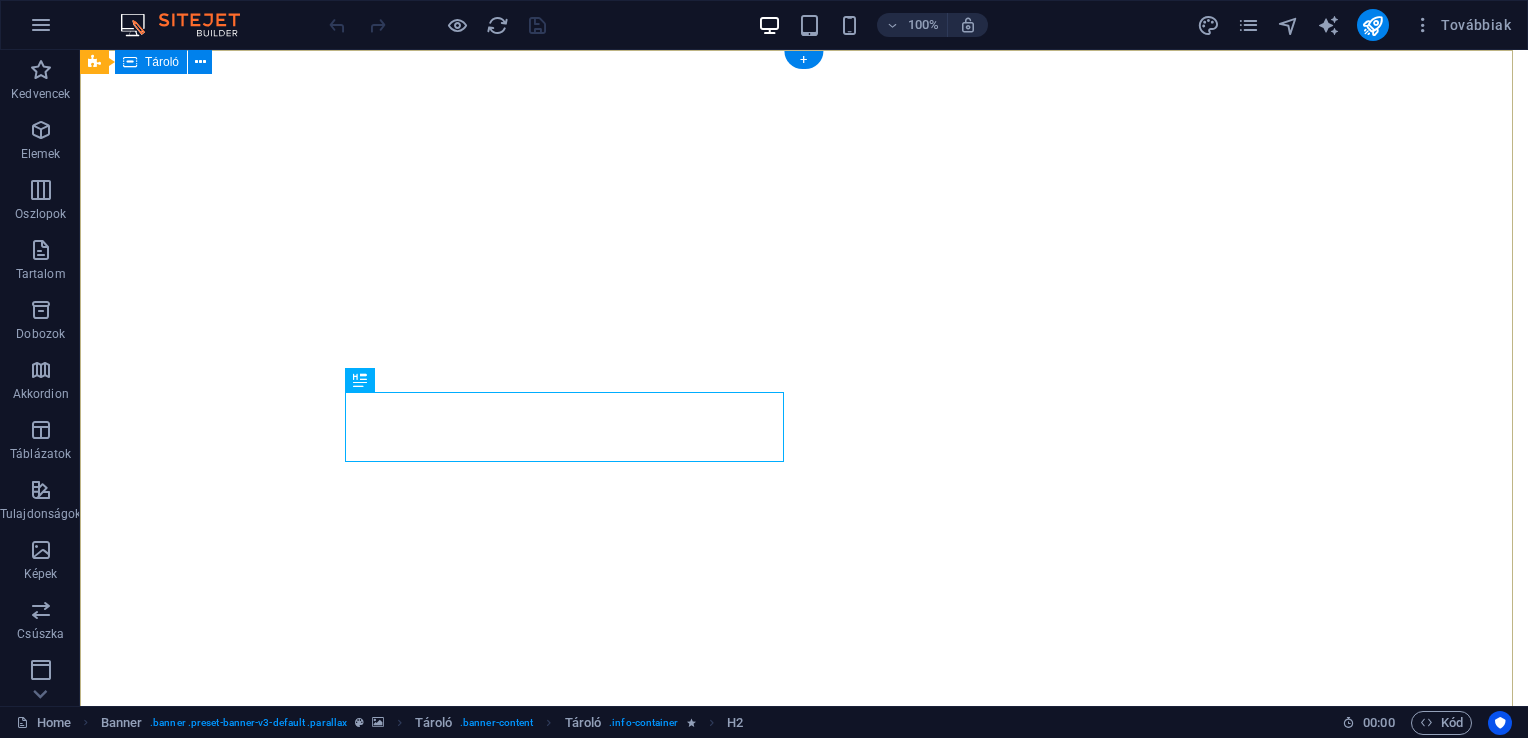 scroll, scrollTop: 0, scrollLeft: 0, axis: both 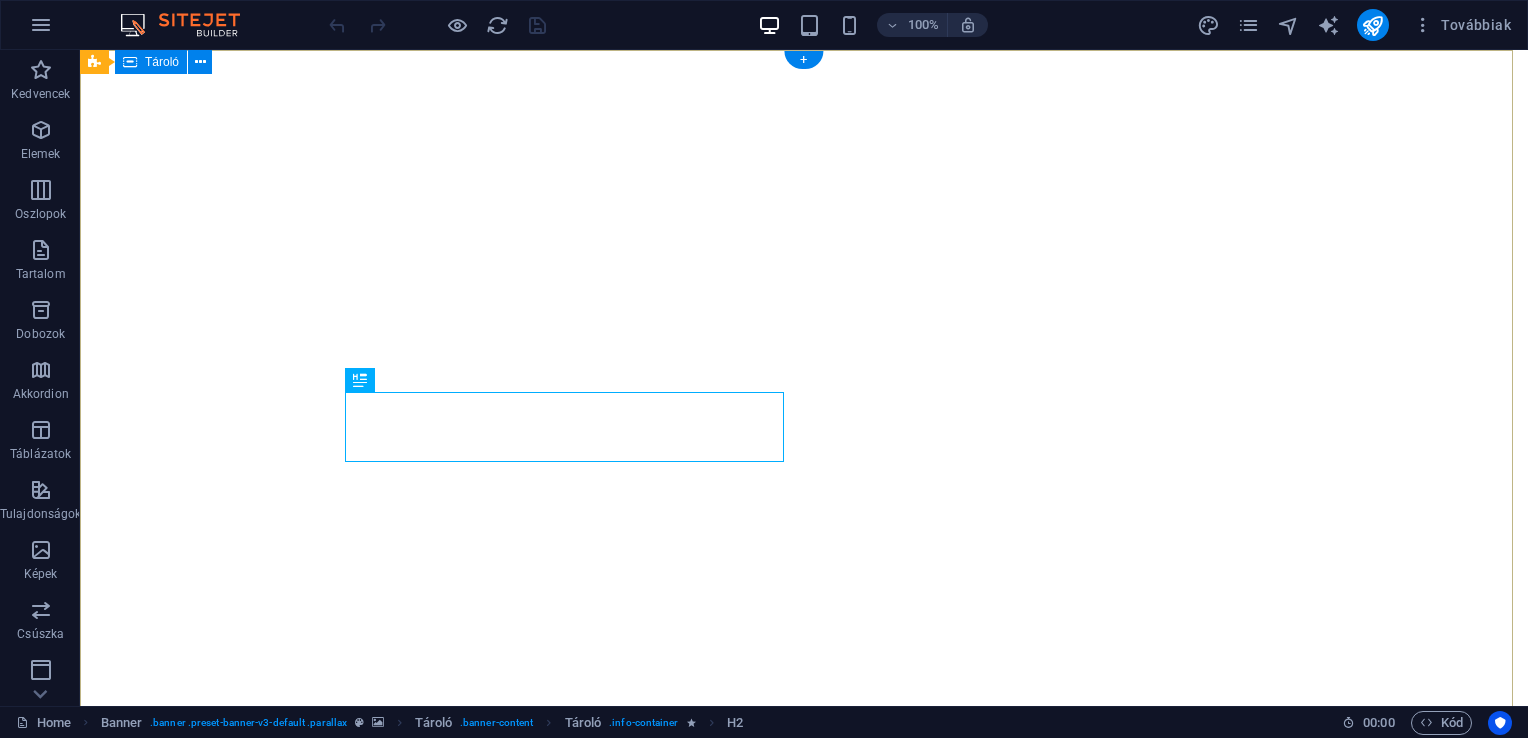 click on "Árnyékolástechnika Ne csak az árra koncentráljon, válassza a minőséget és a praktikusságot! tovább" at bounding box center (804, 1115) 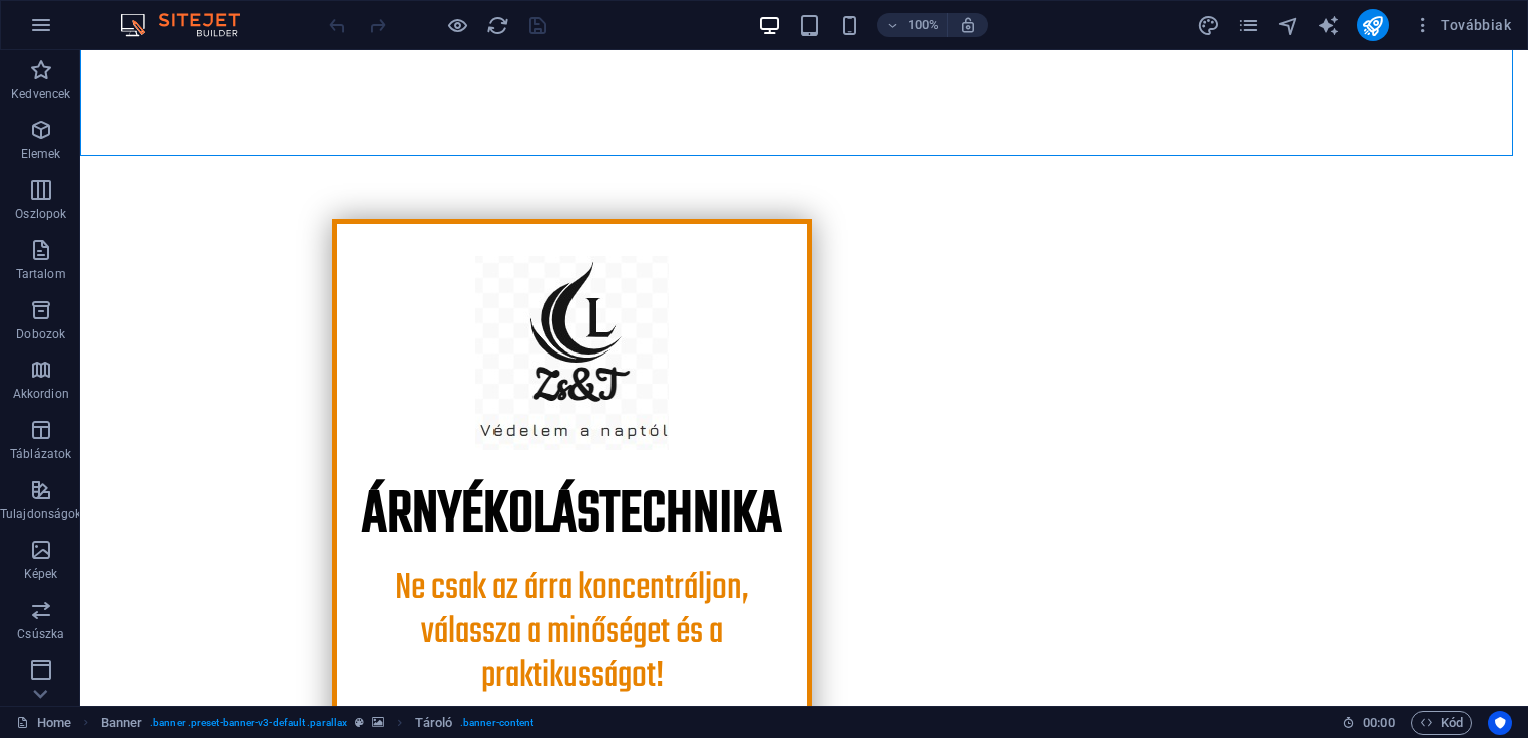scroll, scrollTop: 623, scrollLeft: 0, axis: vertical 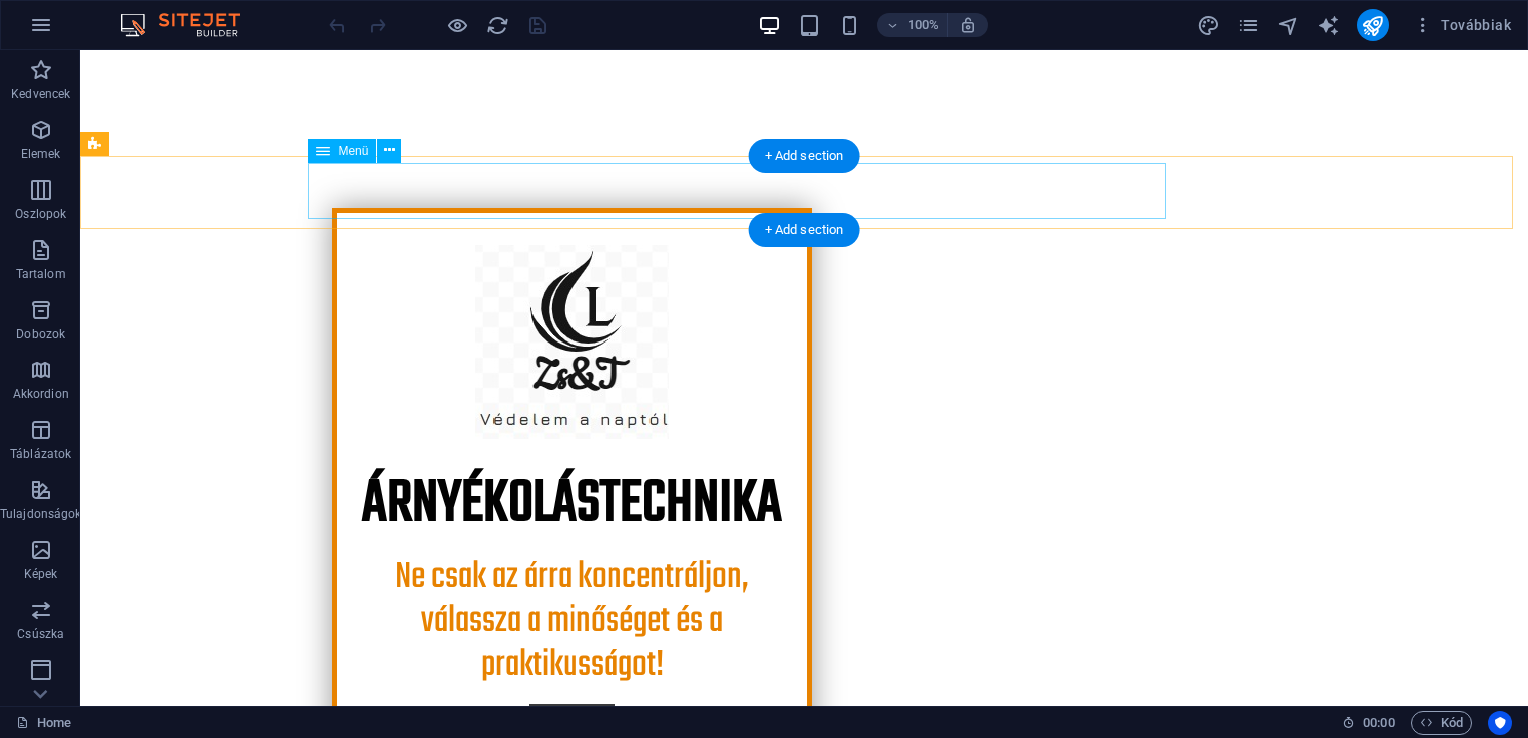 click on "Home Rólunk Szolgáltatások Munkáink Project-detail Árak Kapcsolatfelvétel" at bounding box center (804, 885) 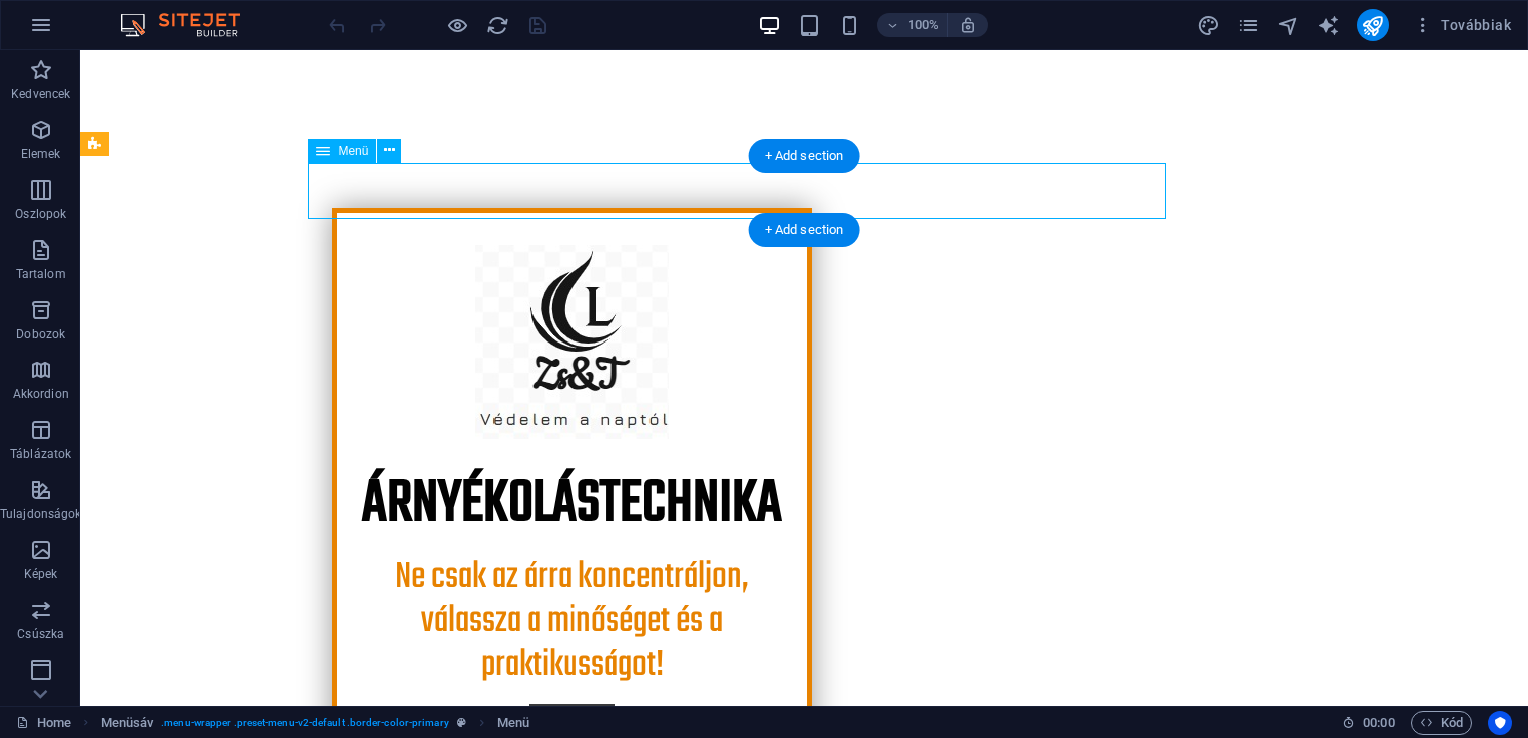 click on "Home Rólunk Szolgáltatások Munkáink Project-detail Árak Kapcsolatfelvétel" at bounding box center [804, 885] 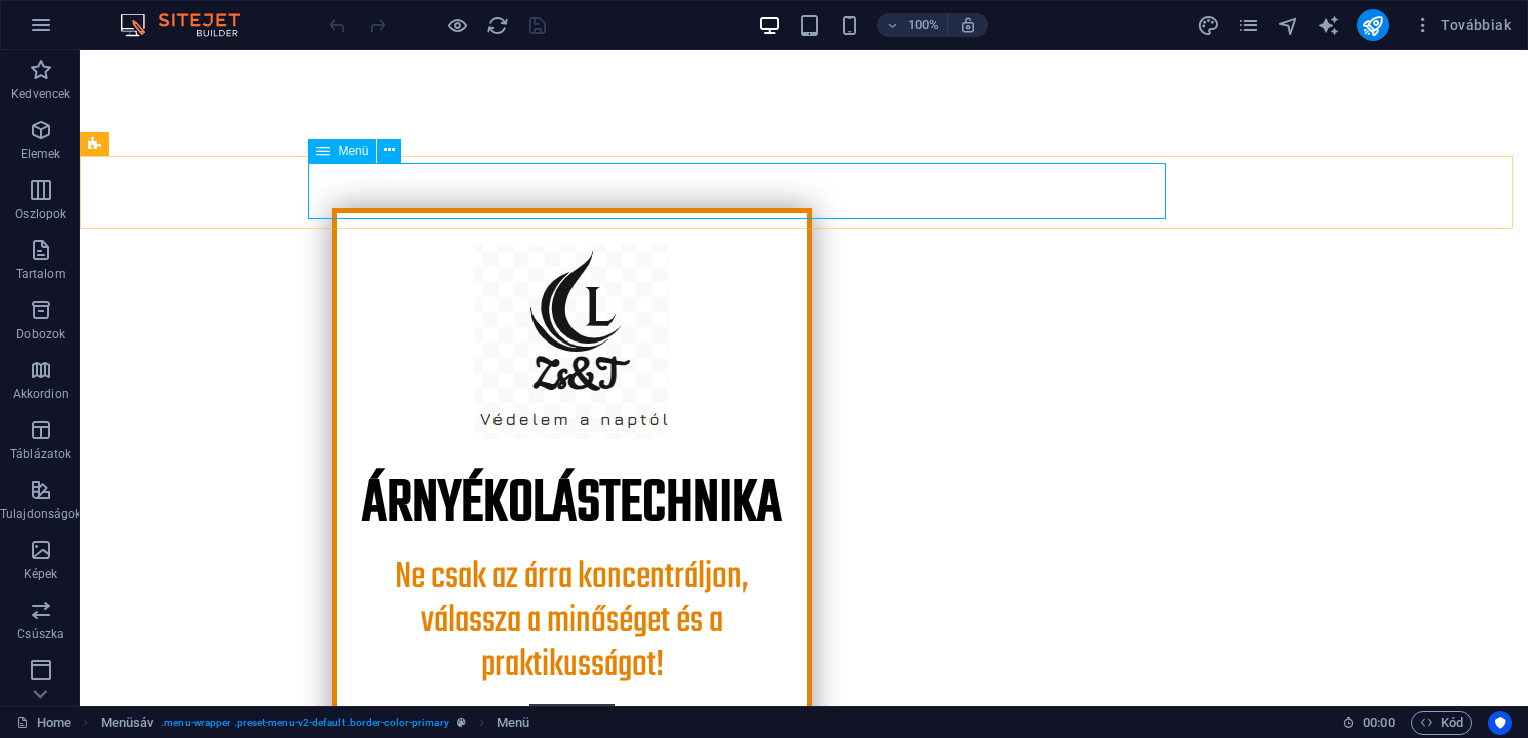 click on "Menü" at bounding box center (353, 151) 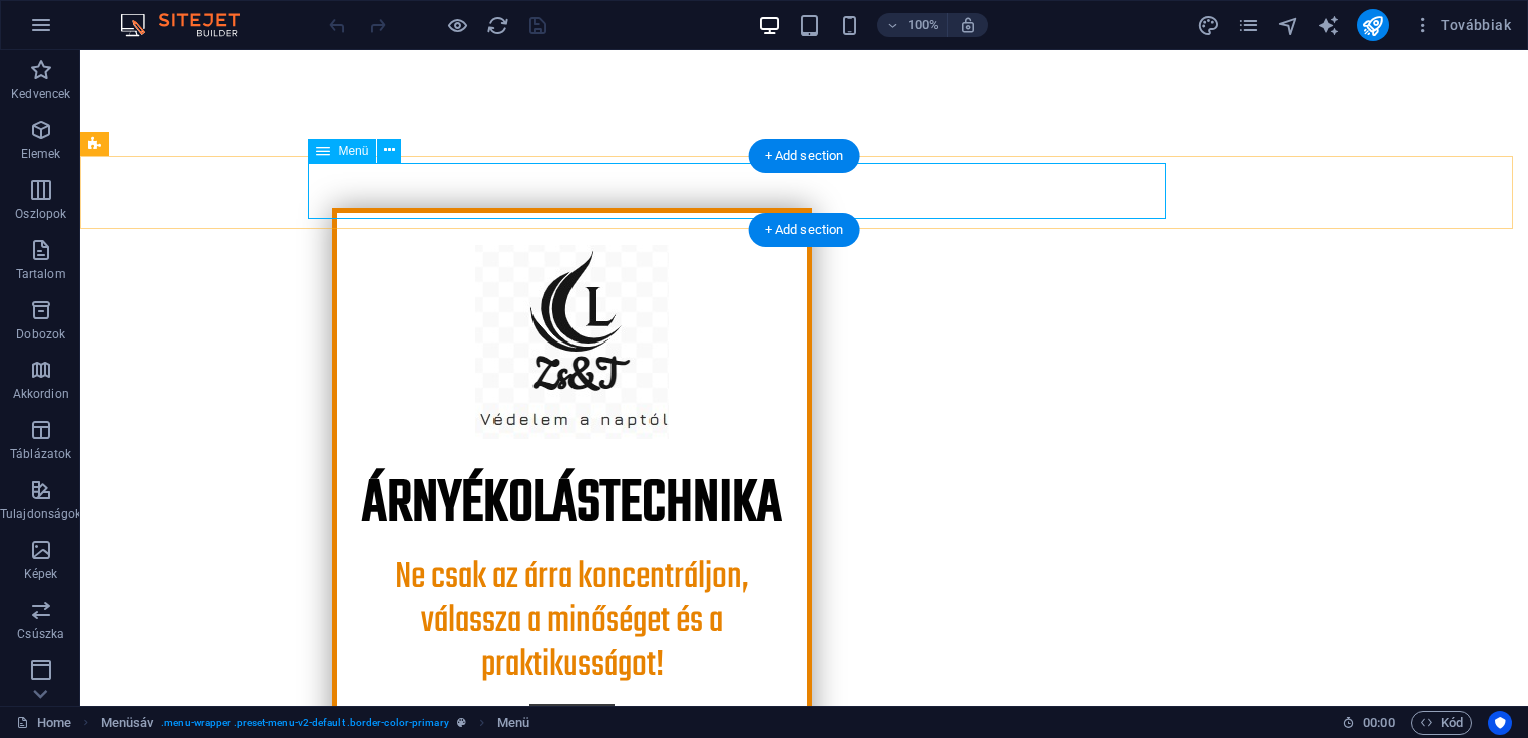 click on "Home Rólunk Szolgáltatások Munkáink Project-detail Árak Kapcsolatfelvétel" at bounding box center (804, 885) 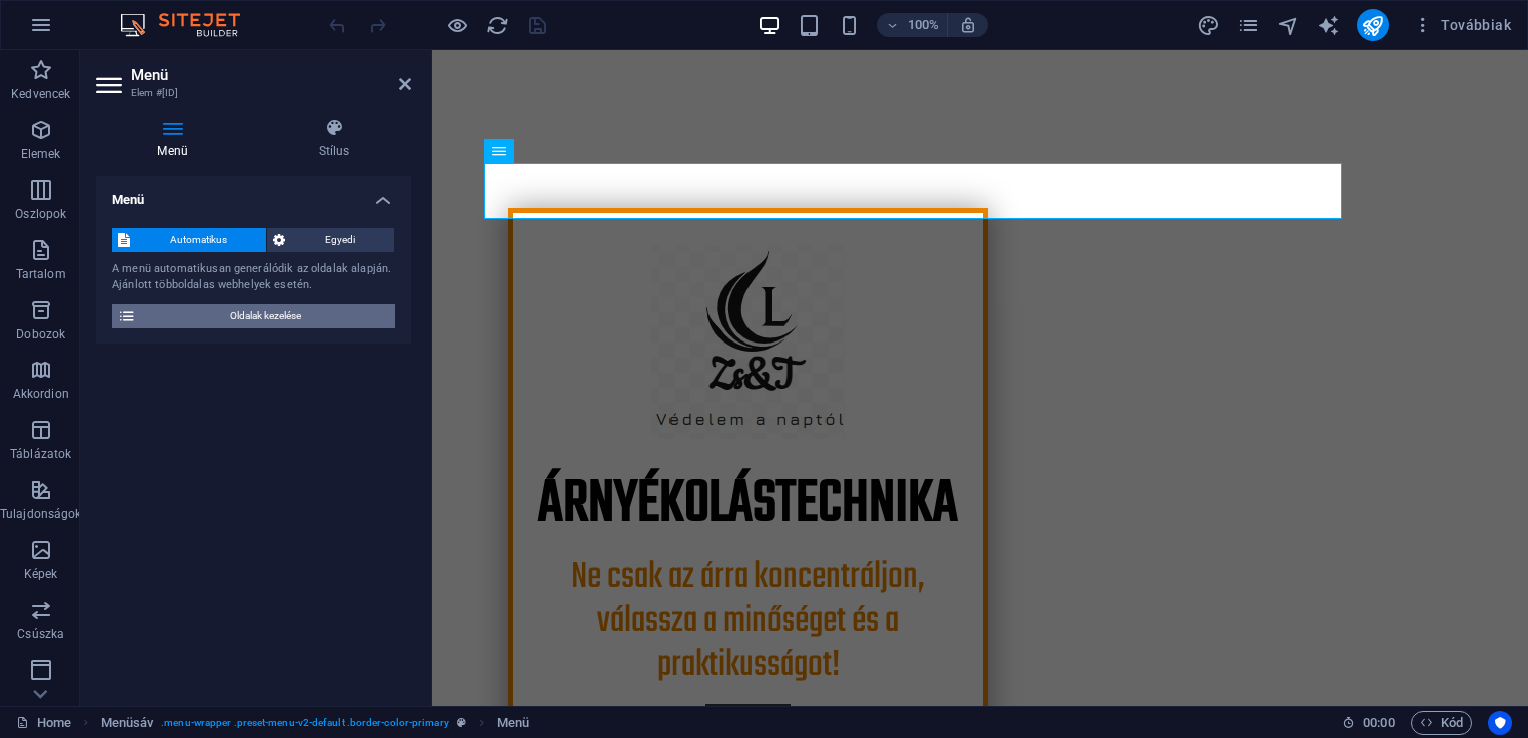 click on "Oldalak kezelése" at bounding box center [265, 316] 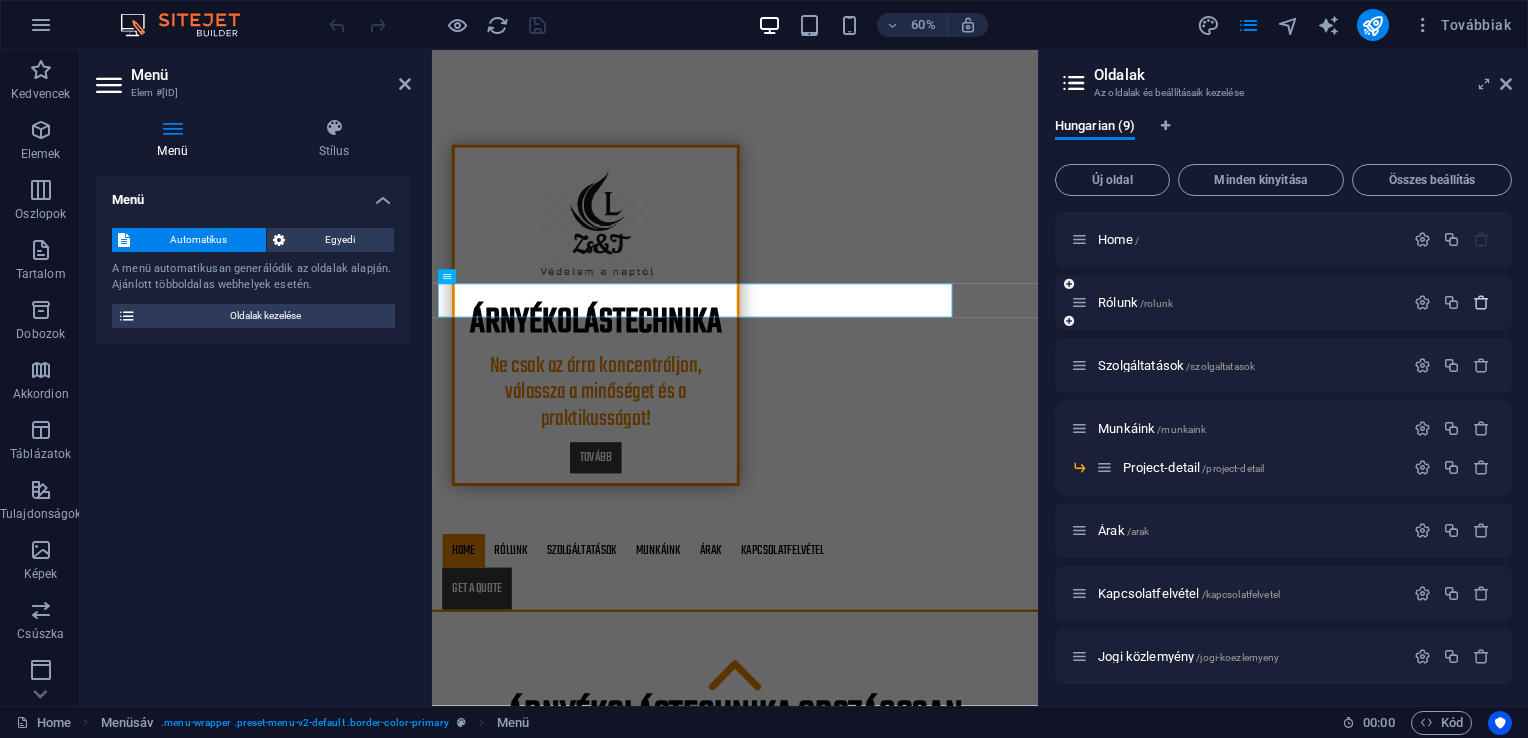 click at bounding box center [1481, 302] 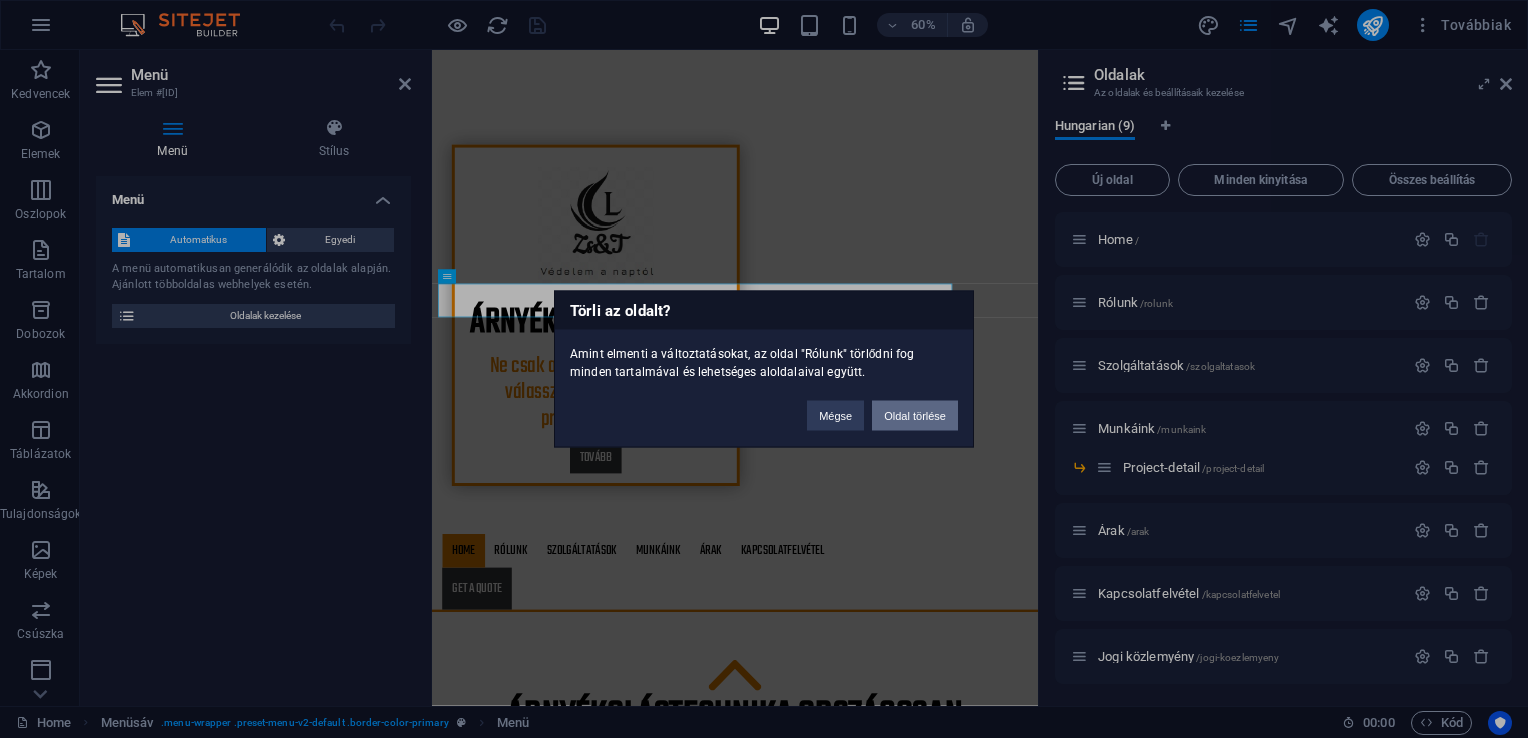 click on "Oldal törlése" at bounding box center [915, 416] 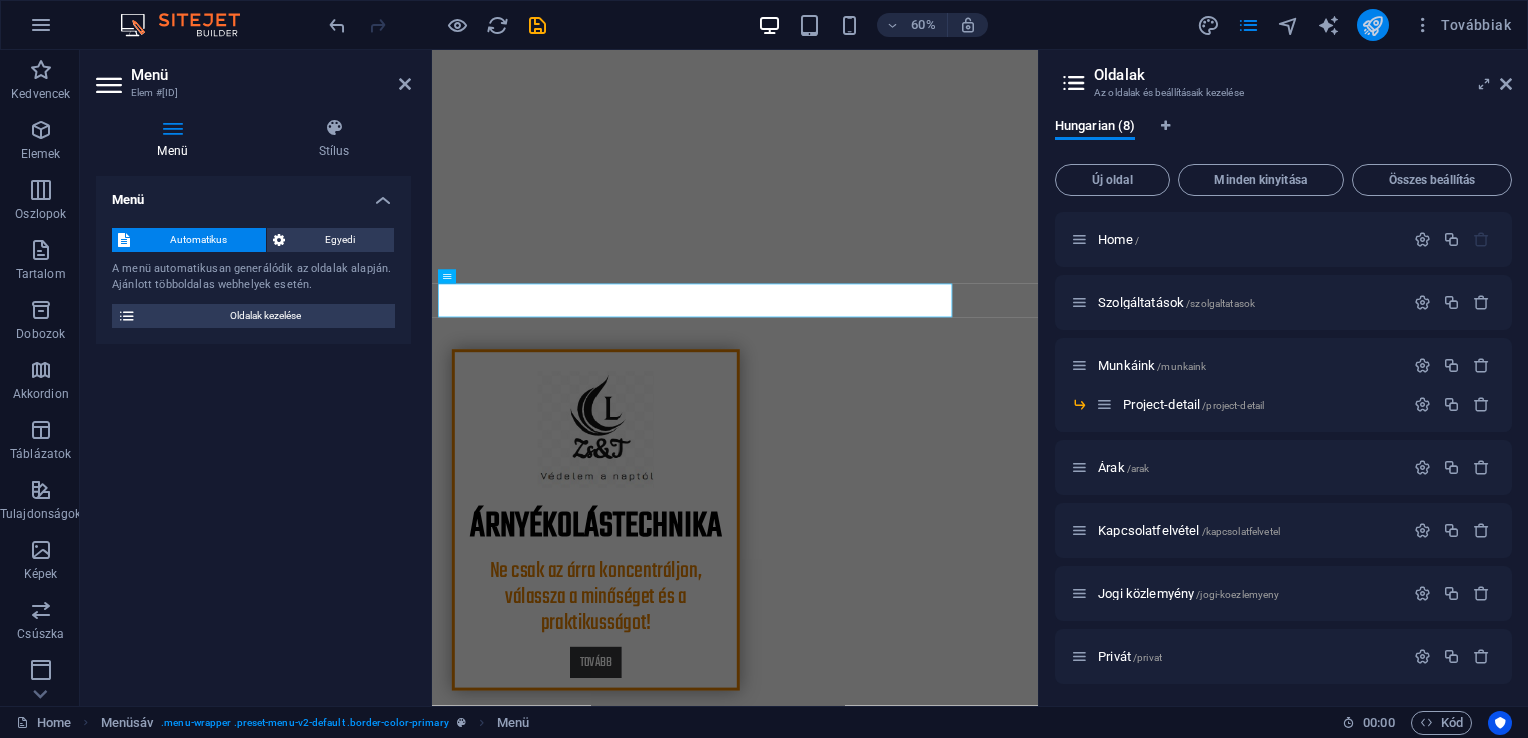 click at bounding box center [1373, 25] 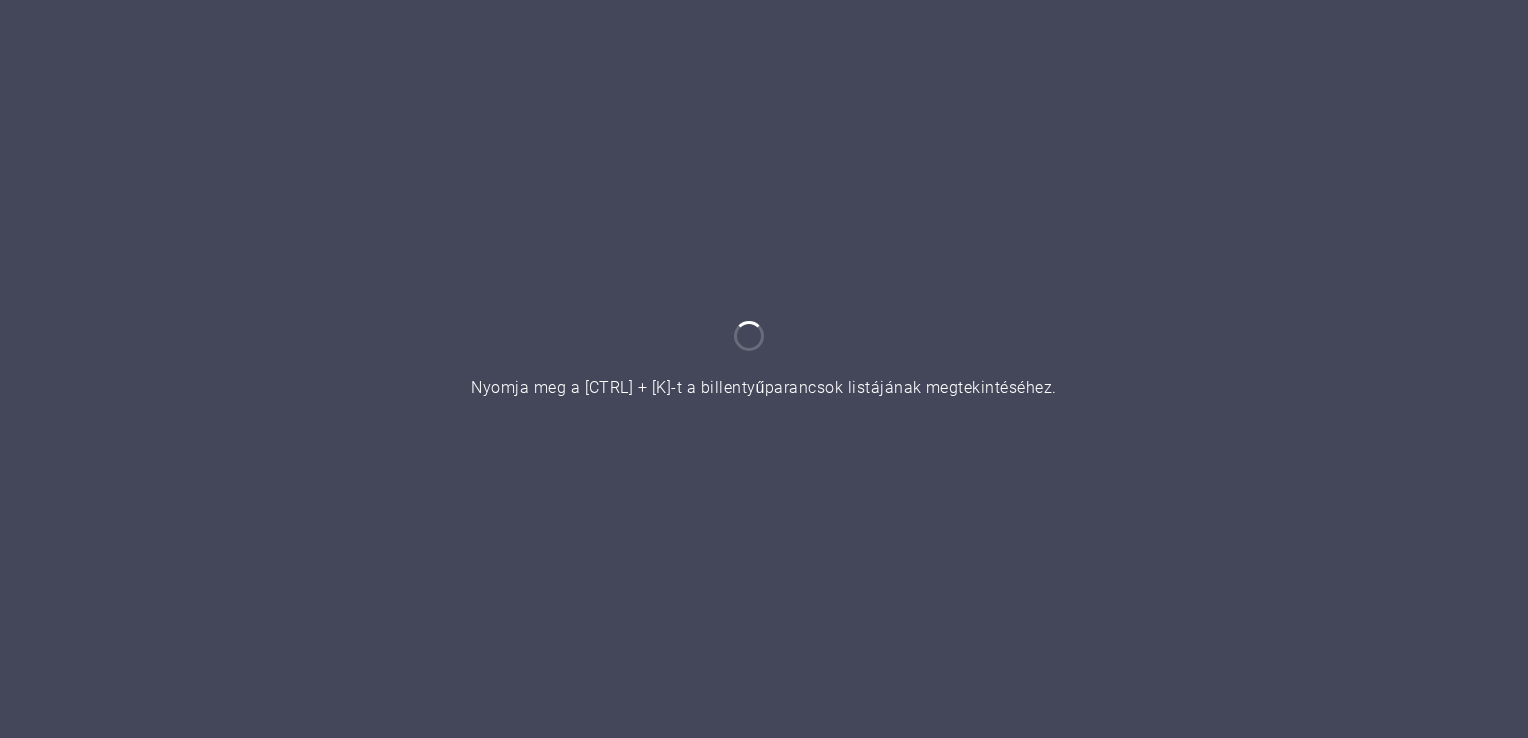 scroll, scrollTop: 0, scrollLeft: 0, axis: both 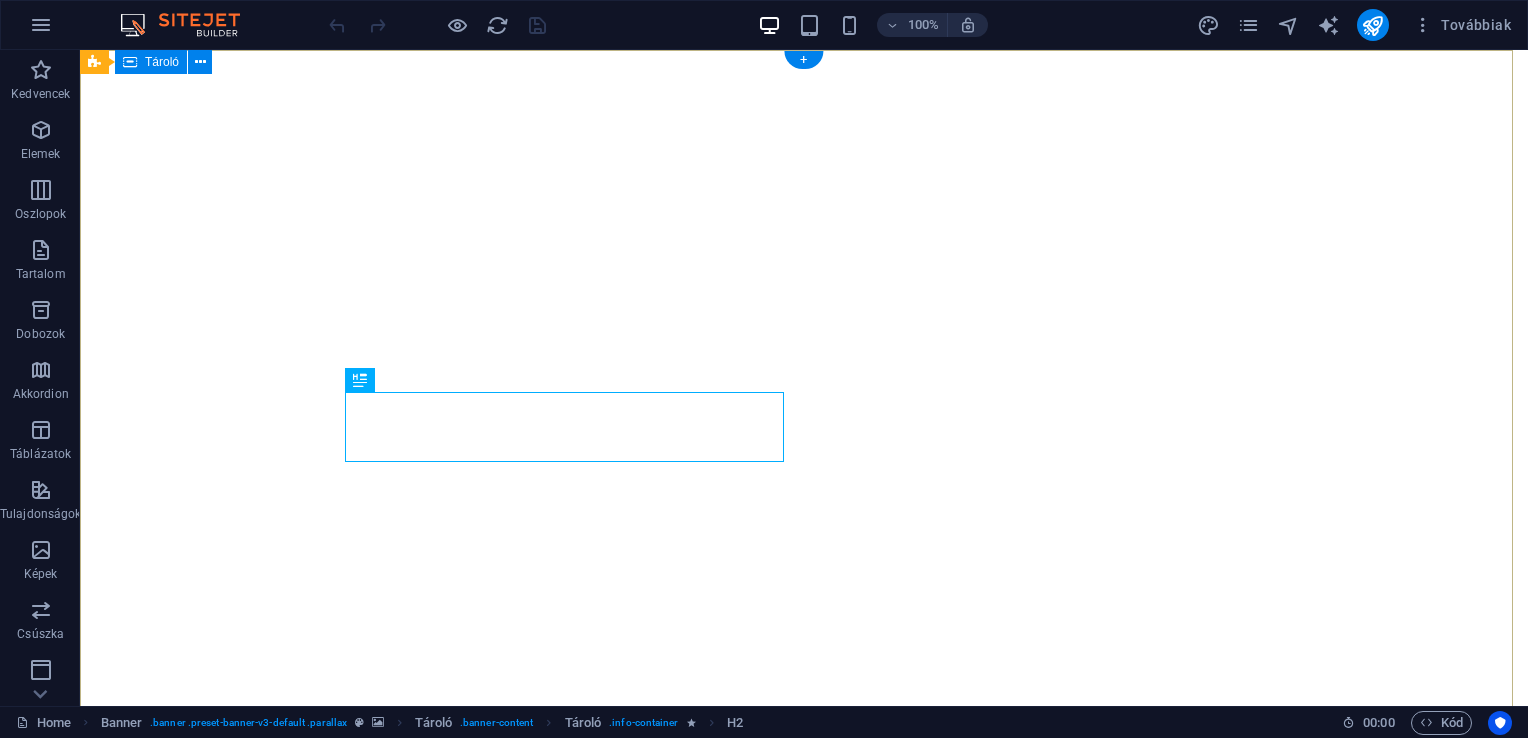 click on "Árnyékolástechnika Ne csak az árra koncentráljon, válassza a minőséget és a praktikusságot! tovább" at bounding box center (804, 1115) 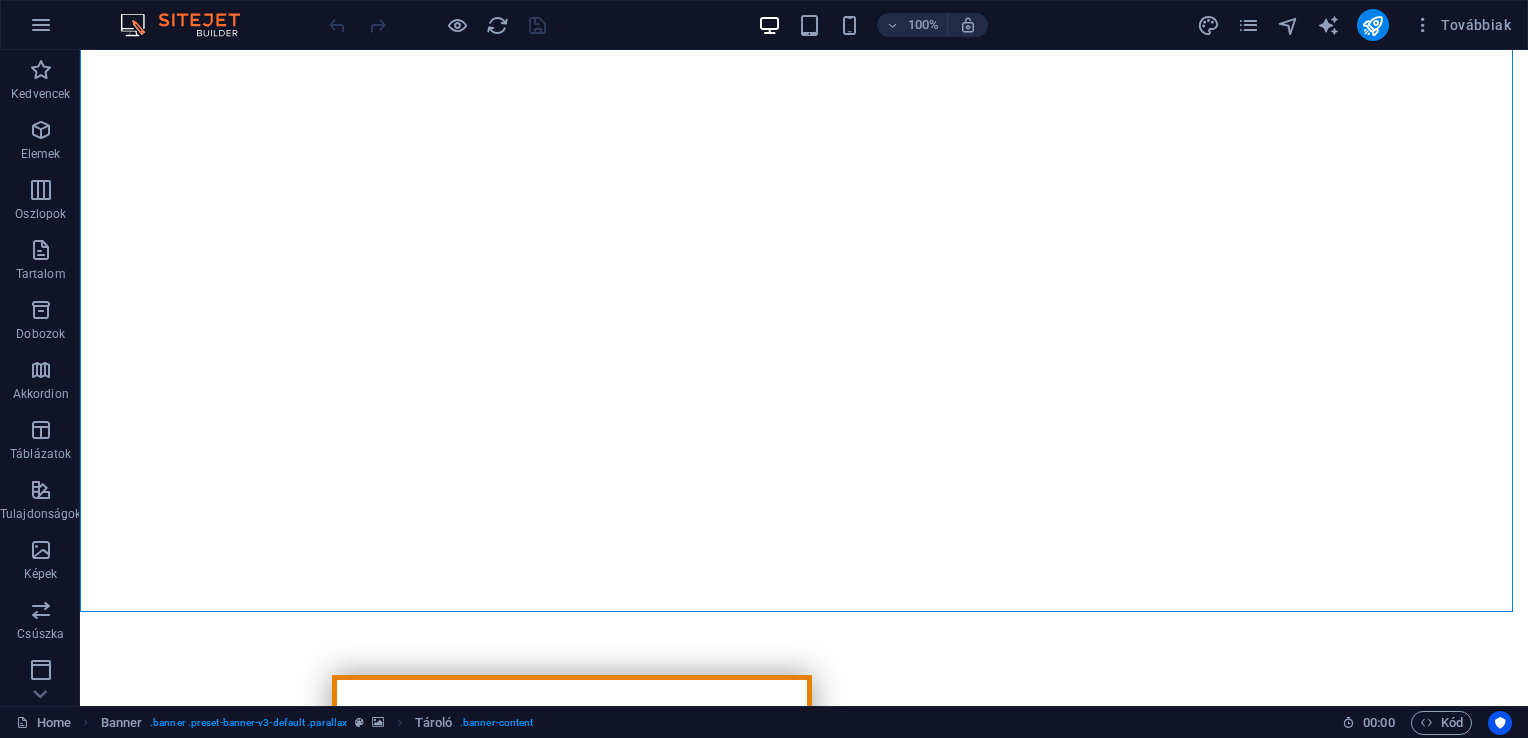 scroll, scrollTop: 167, scrollLeft: 0, axis: vertical 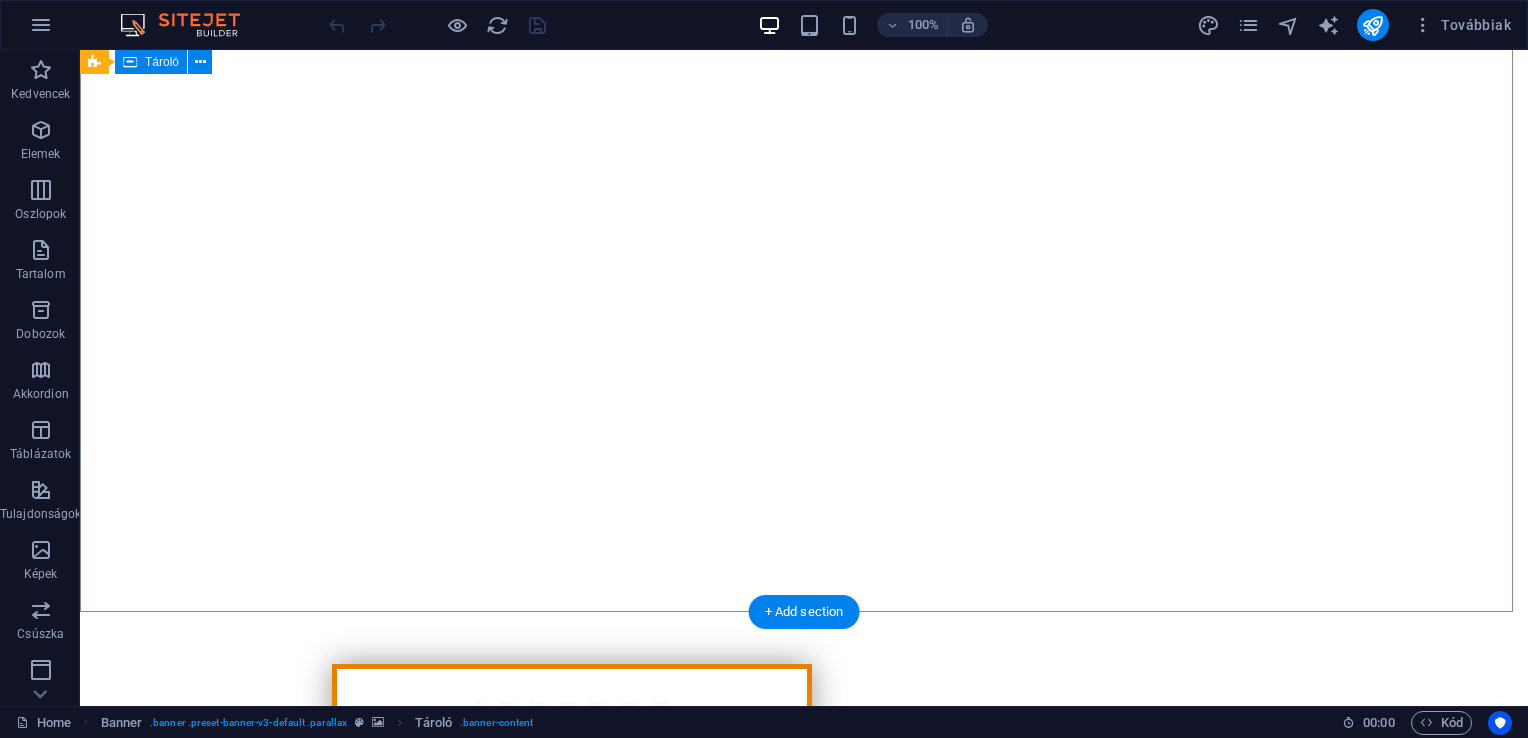 click on "Árnyékolástechnika Ne csak az árra koncentráljon, válassza a minőséget és a praktikusságot! tovább" at bounding box center (804, 948) 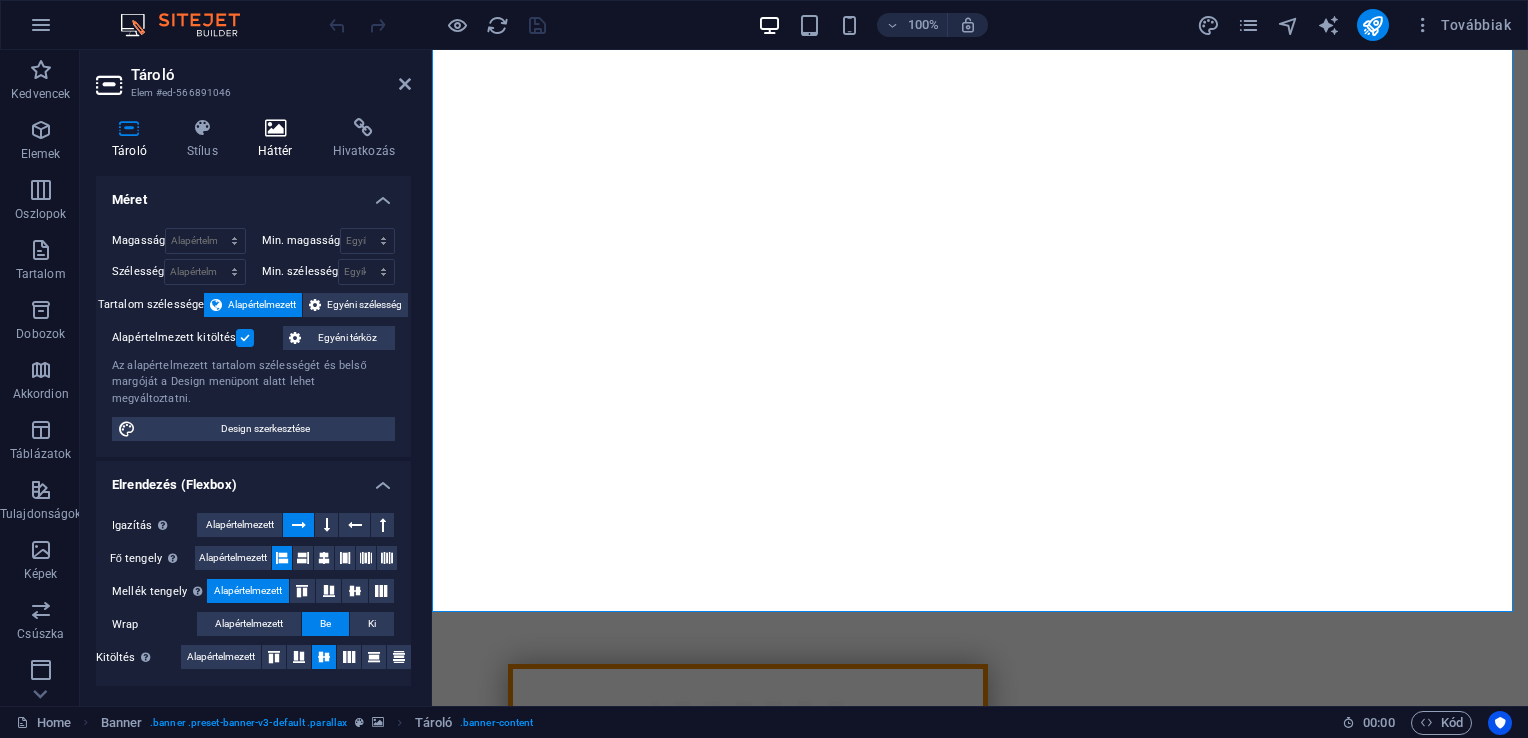 click at bounding box center (275, 128) 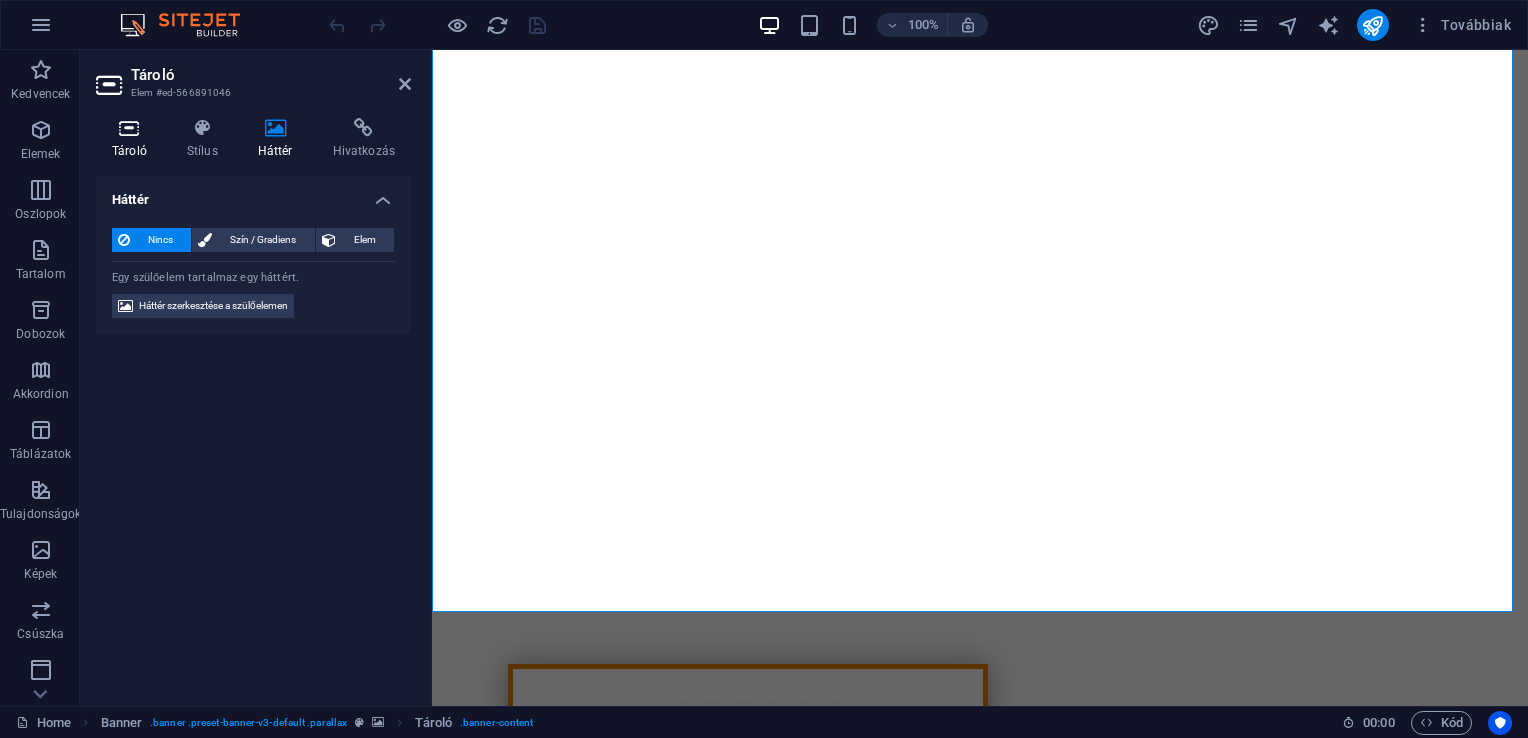 click at bounding box center [129, 128] 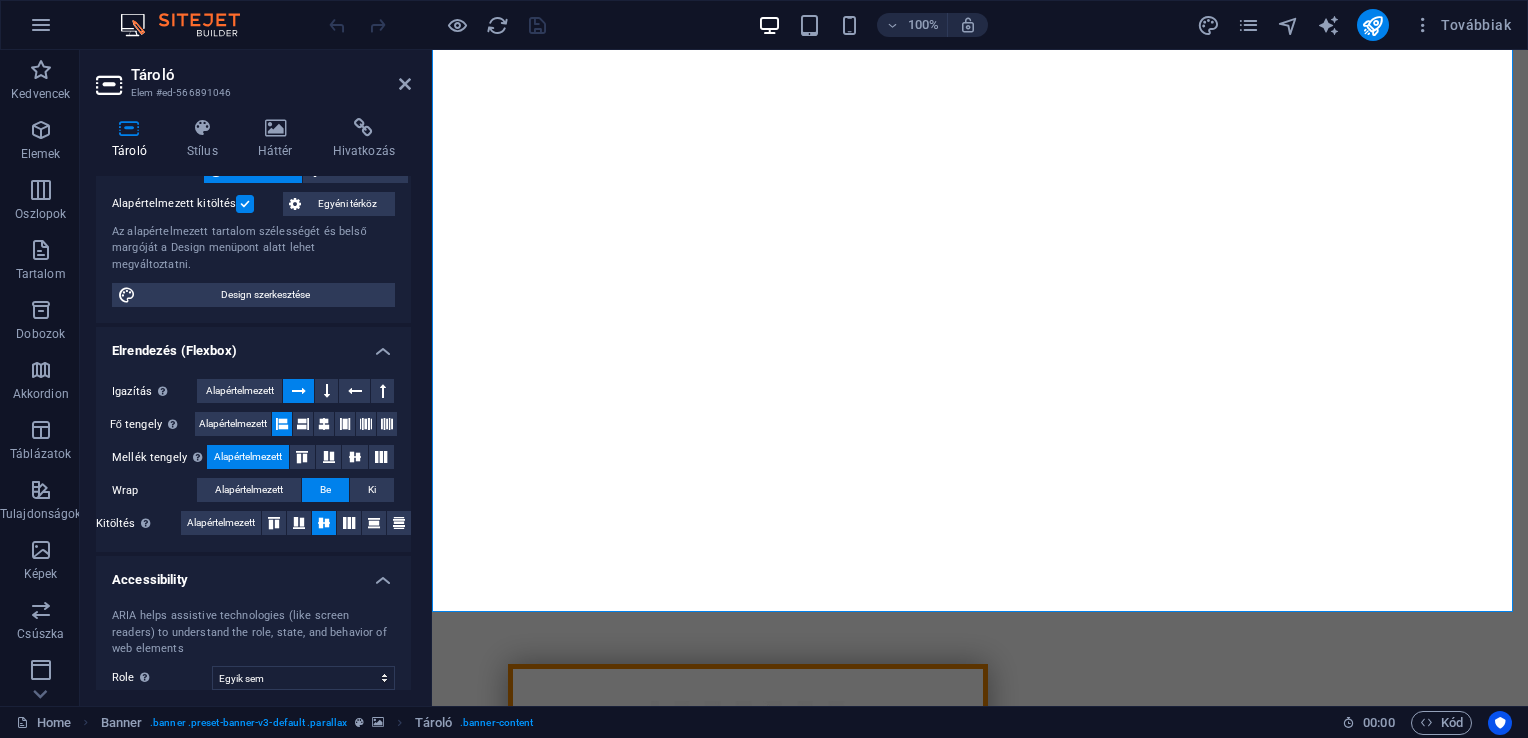 scroll, scrollTop: 0, scrollLeft: 0, axis: both 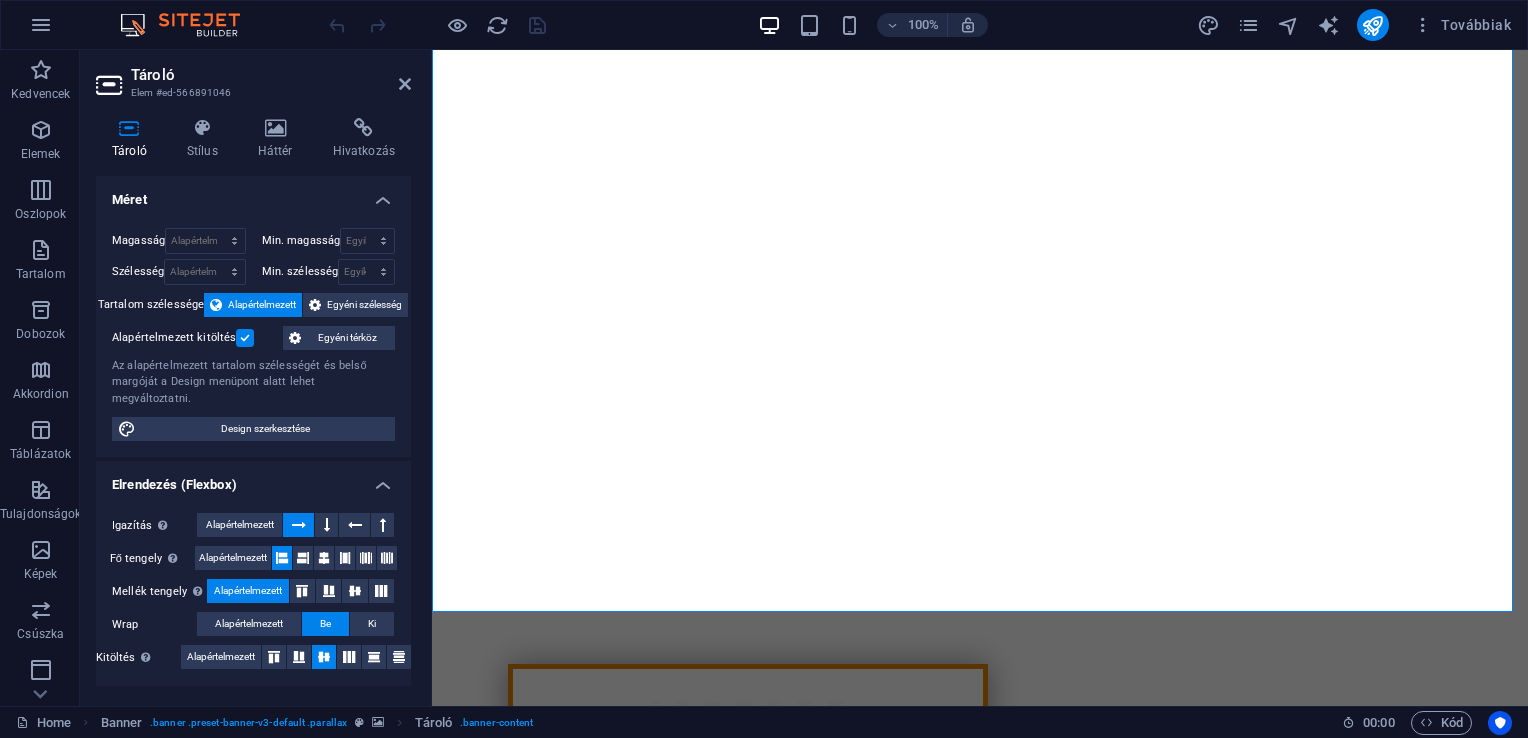 drag, startPoint x: 408, startPoint y: 324, endPoint x: 28, endPoint y: 51, distance: 467.8985 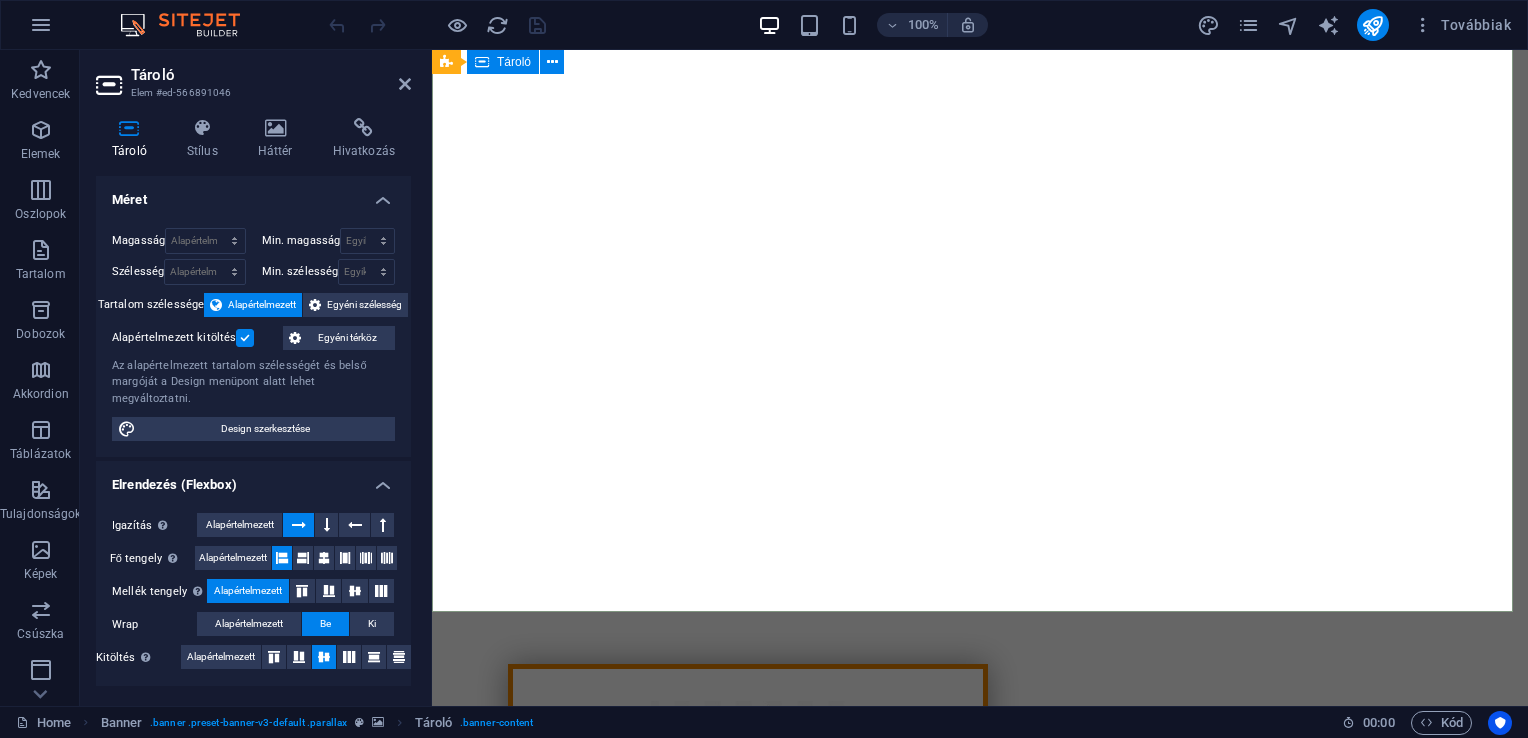 click on "Árnyékolástechnika Ne csak az árra koncentráljon, válassza a minőséget és a praktikusságot! tovább" at bounding box center [980, 948] 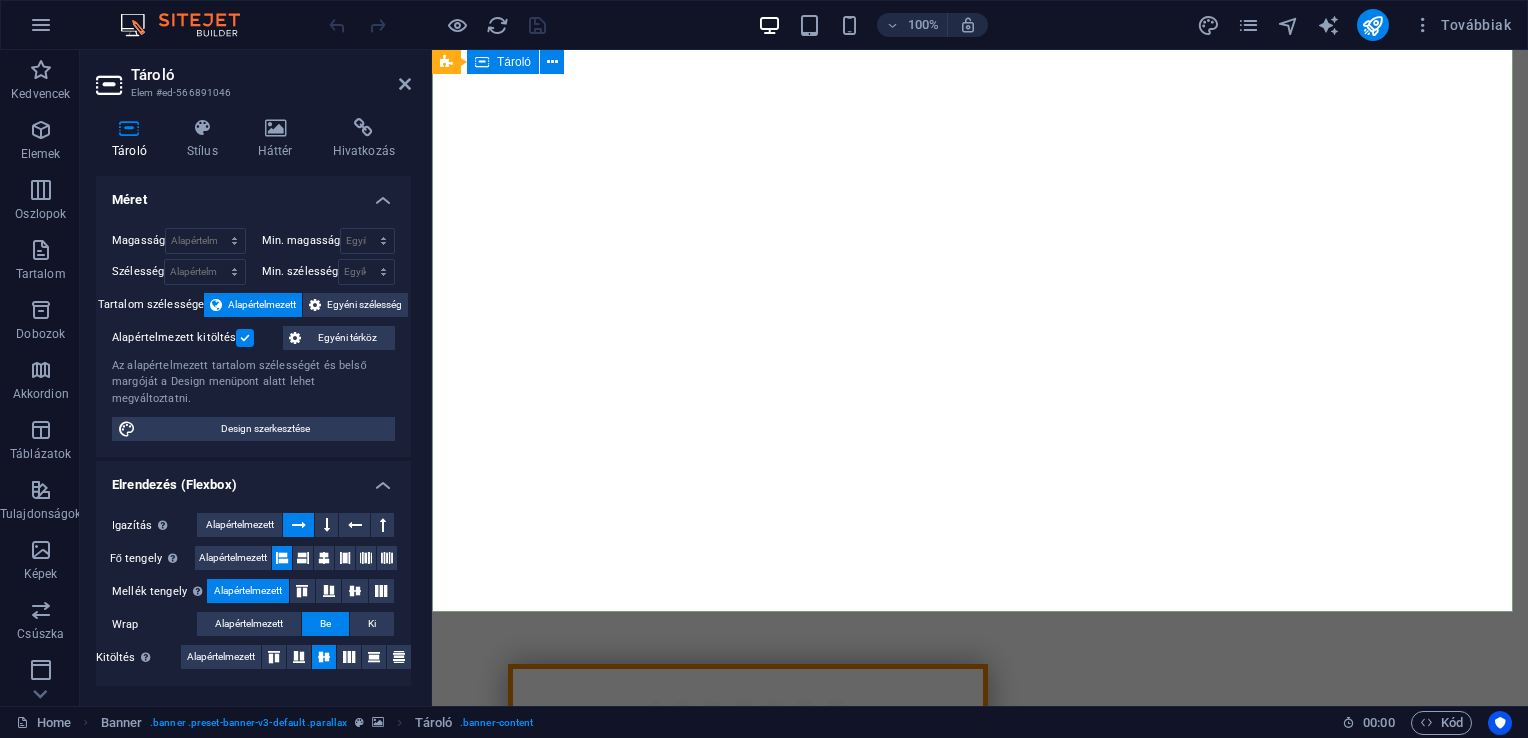click on "Árnyékolástechnika Ne csak az árra koncentráljon, válassza a minőséget és a praktikusságot! tovább" at bounding box center (980, 948) 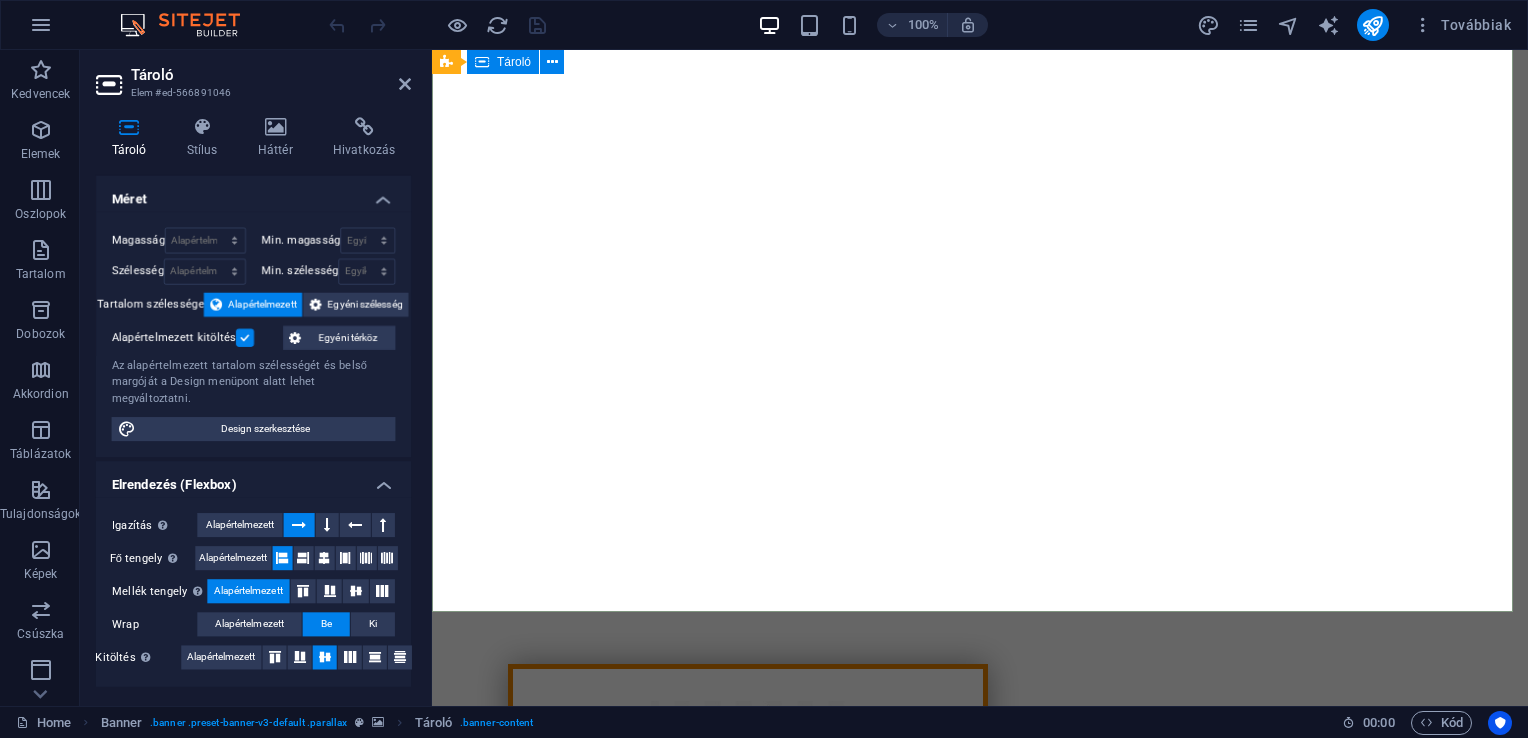 click on "Árnyékolástechnika Ne csak az árra koncentráljon, válassza a minőséget és a praktikusságot! tovább" at bounding box center (980, 948) 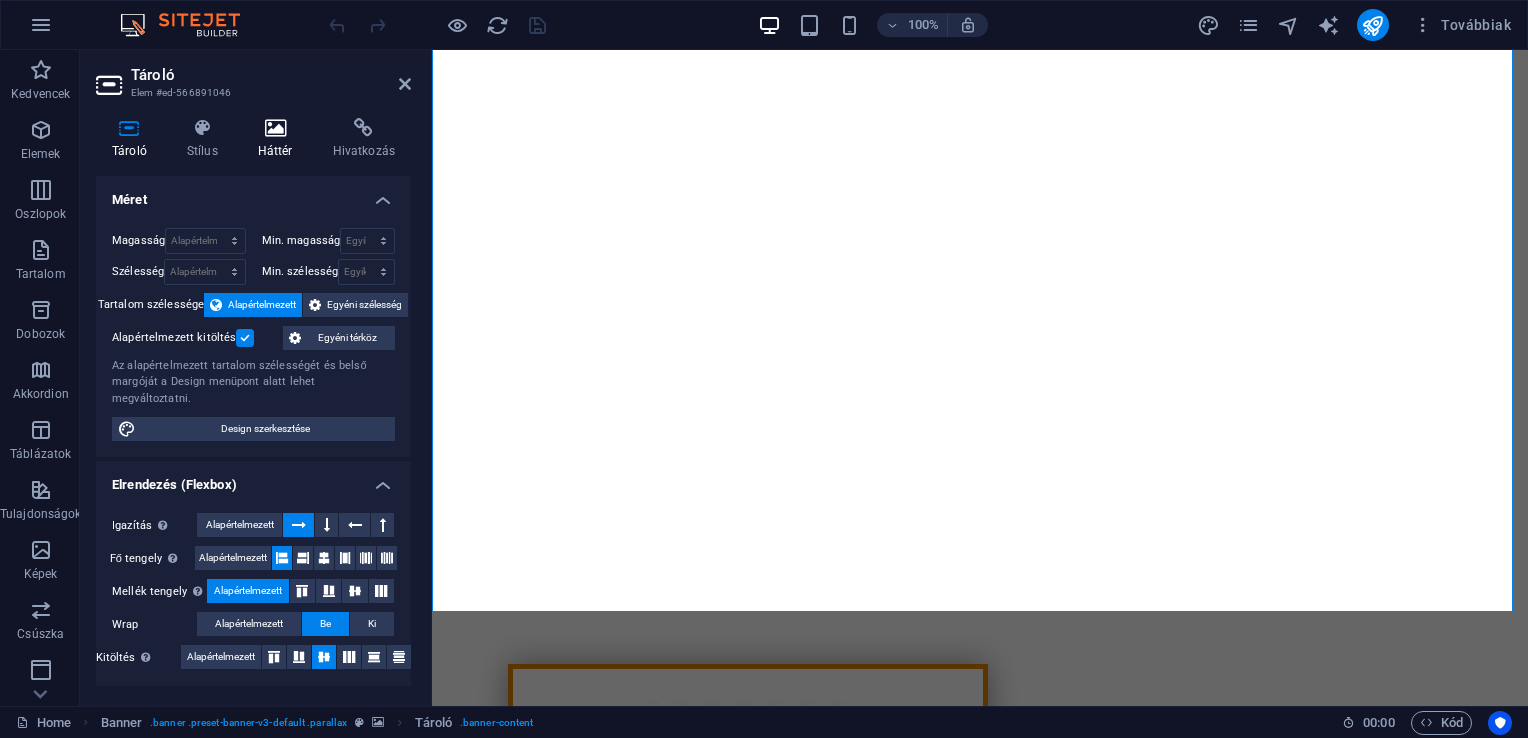 click on "Háttér" at bounding box center [279, 139] 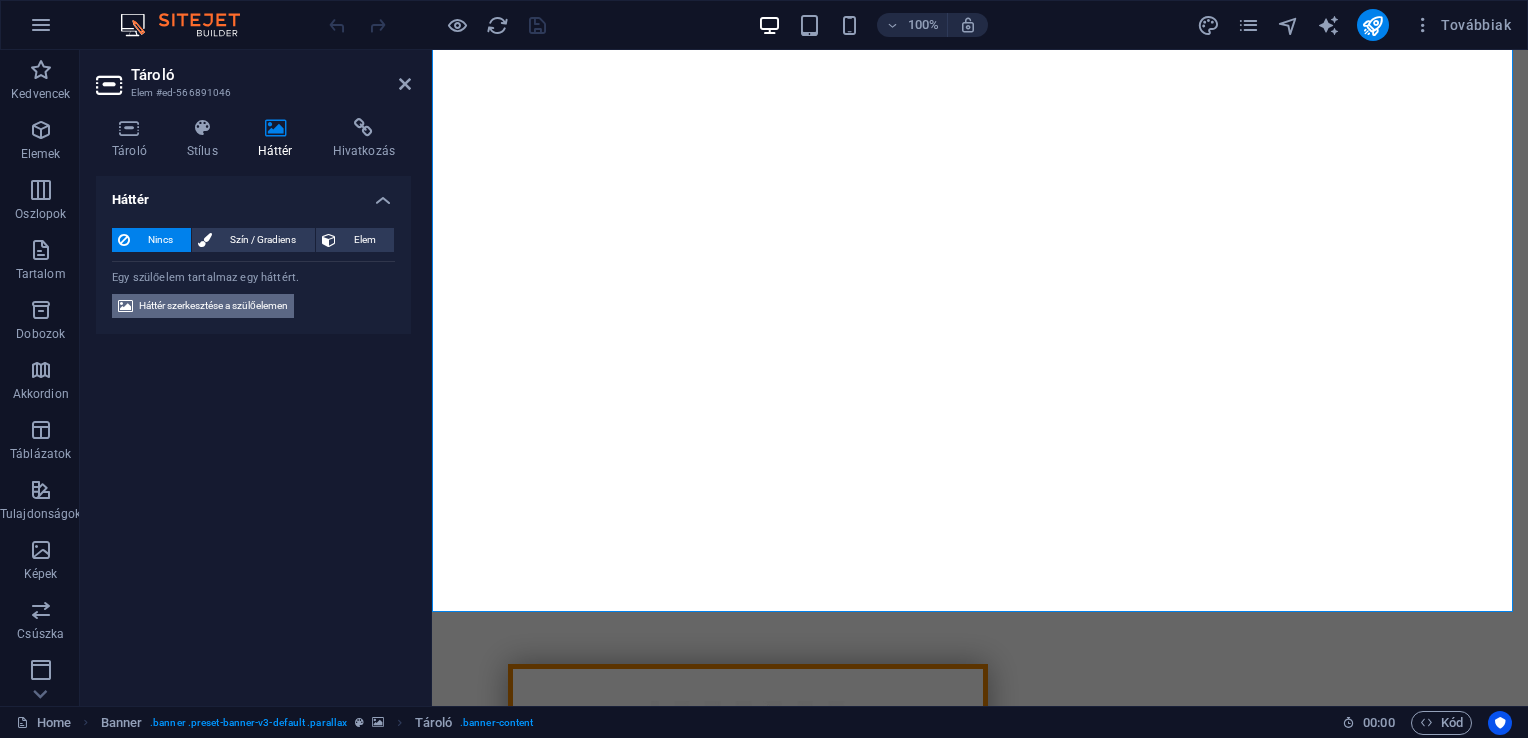 click on "Háttér szerkesztése a szülőelemen" at bounding box center [213, 306] 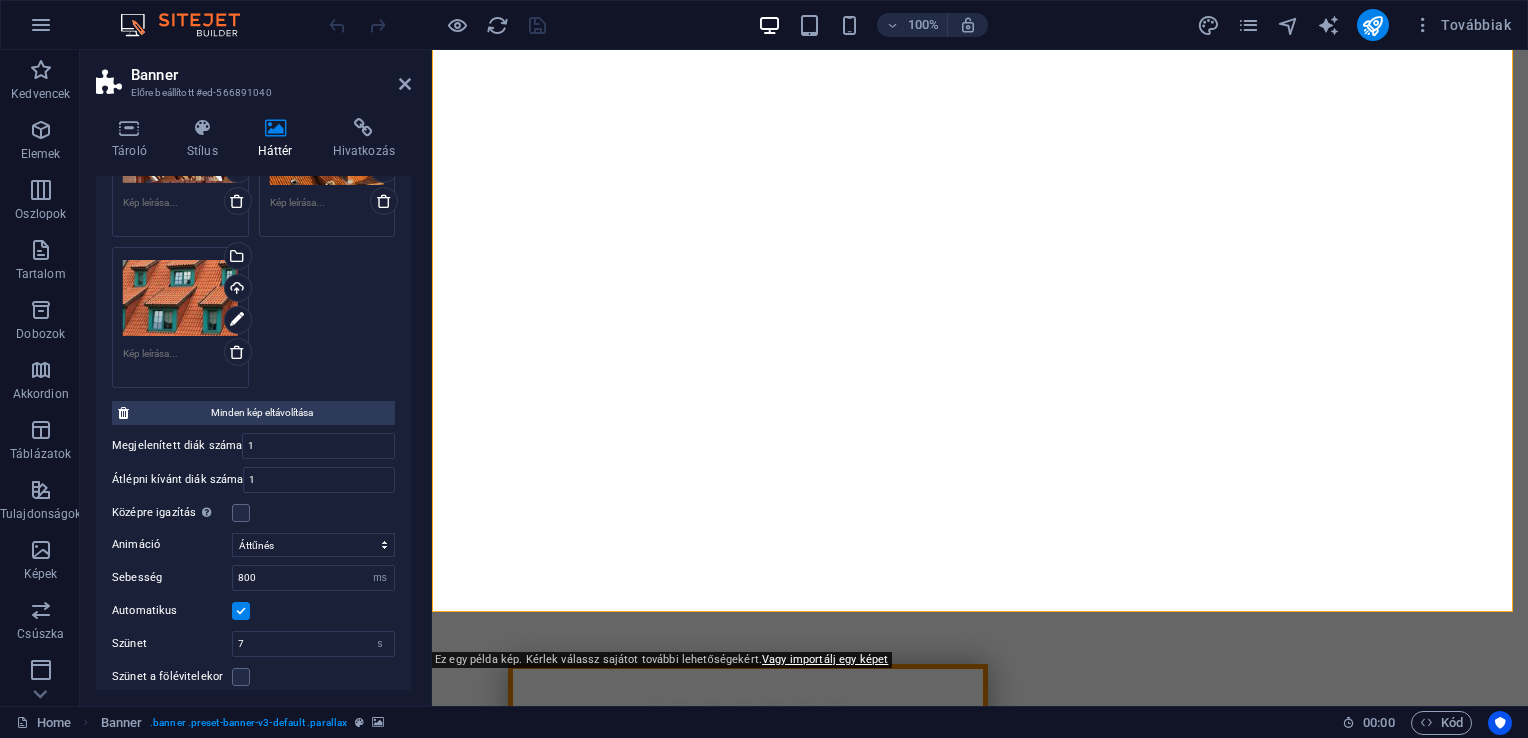 scroll, scrollTop: 364, scrollLeft: 0, axis: vertical 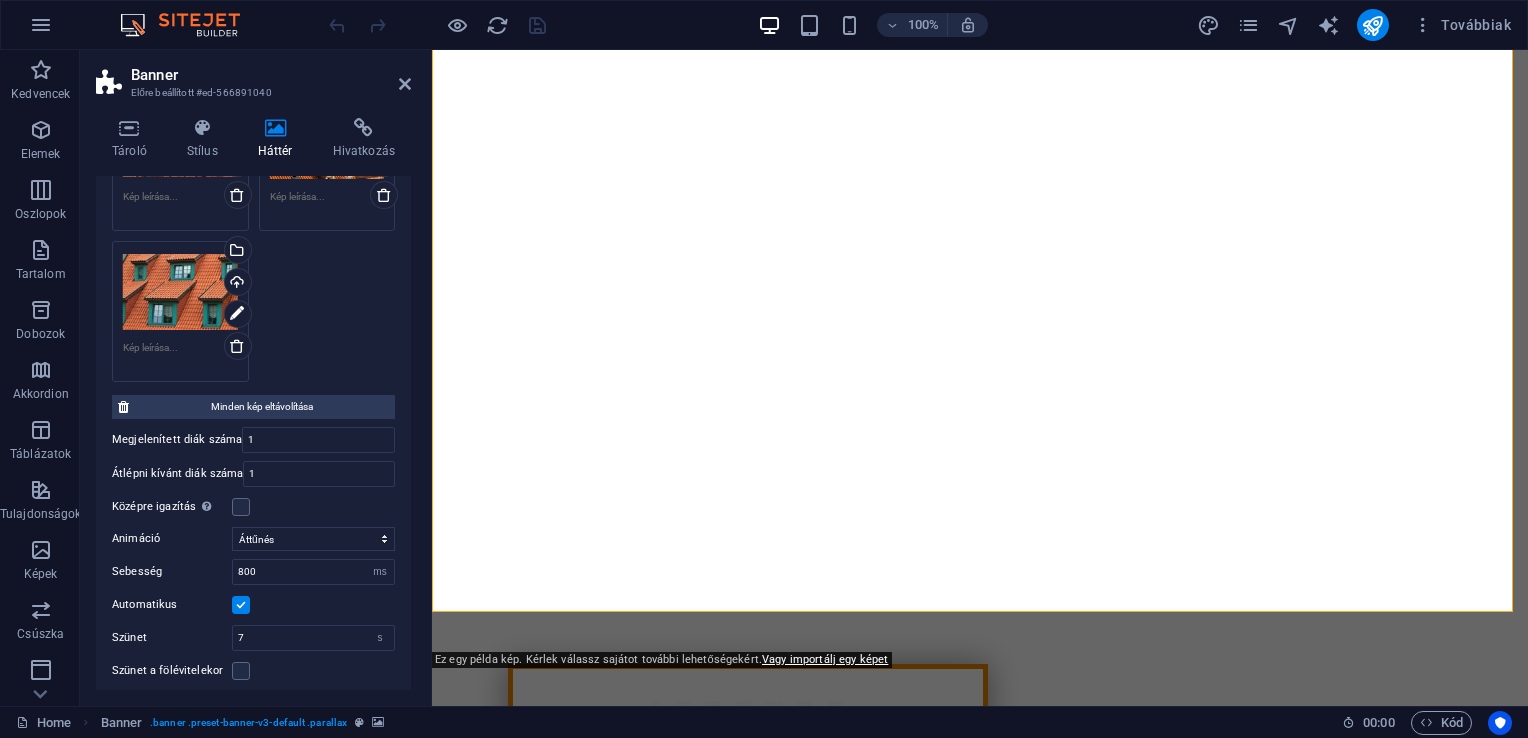 drag, startPoint x: 406, startPoint y: 550, endPoint x: 416, endPoint y: 494, distance: 56.88585 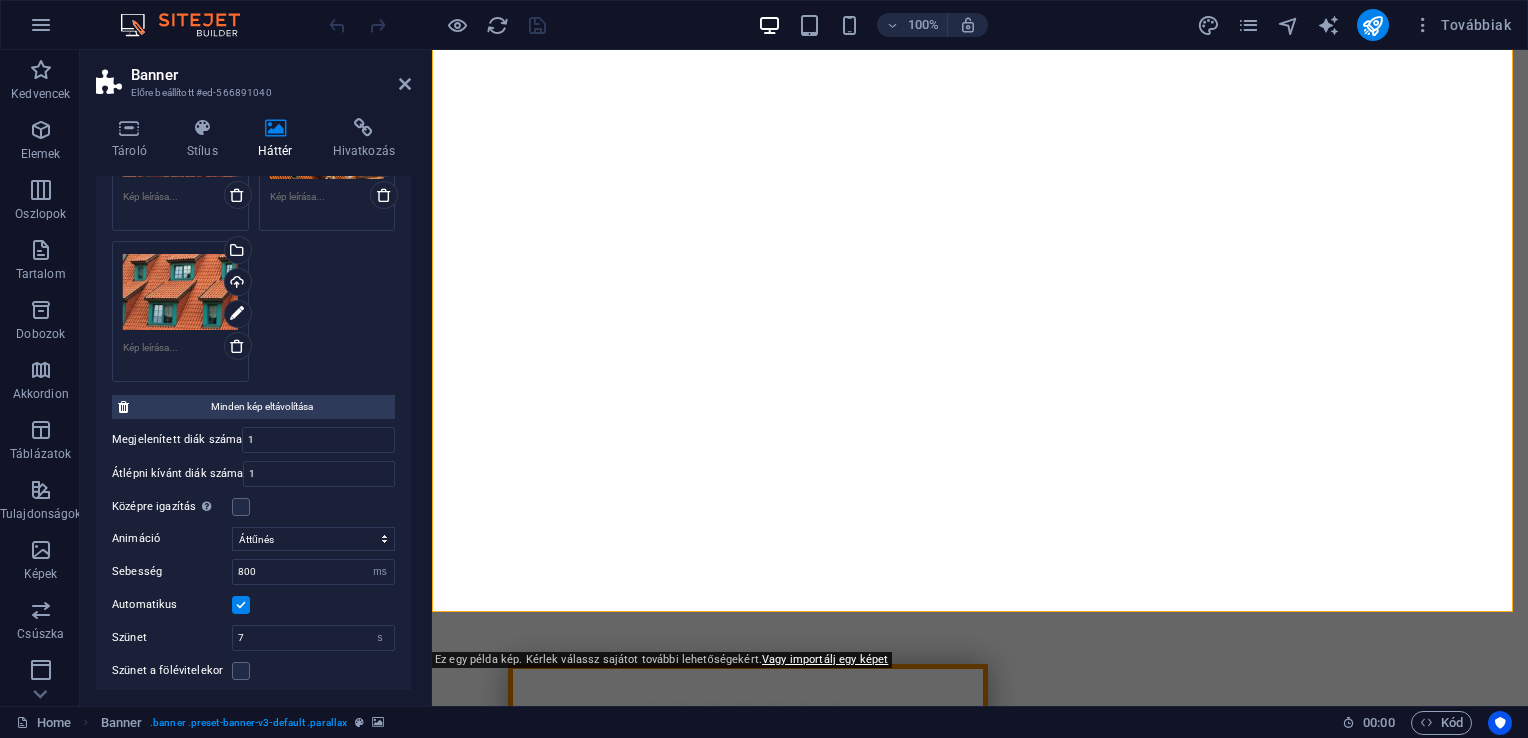 click on "Tároló Stílus Háttér Hivatkozás Méret Magasság Alapértelmezett px rem % vh vw Min. magasság 92 Egyik sem px rem % vh vw Szélesség Alapértelmezett px rem % em vh vw Min. szélesség Egyik sem px rem % vh vw Tartalom szélessége Alapértelmezett Egyéni szélesség Szélesség Alapértelmezett px rem % em vh vw Min. szélesség Egyik sem px rem % vh vw Alapértelmezett kitöltés Egyéni térköz Az alapértelmezett tartalom szélességét és belső margóját a Design menüpont alatt lehet megváltoztatni. Design szerkesztése Elrendezés (Flexbox) Igazítás Meghatározza a flex irányát. Alapértelmezett Fő tengely Meghatározza, hogy az elemek hogyan viselkedjenek a fő tengely mentén ebben a tartályban (tartalom igazítása). Alapértelmezett Mellék tengely Irányítsa az elemek függőleges irányát a tartályon belül (elemek igazítása). Alapértelmezett Wrap Alapértelmezett Be Ki Kitöltés Alapértelmezett Accessibility Role Egyik sem Alert Article Banner Dialog" at bounding box center (253, 404) 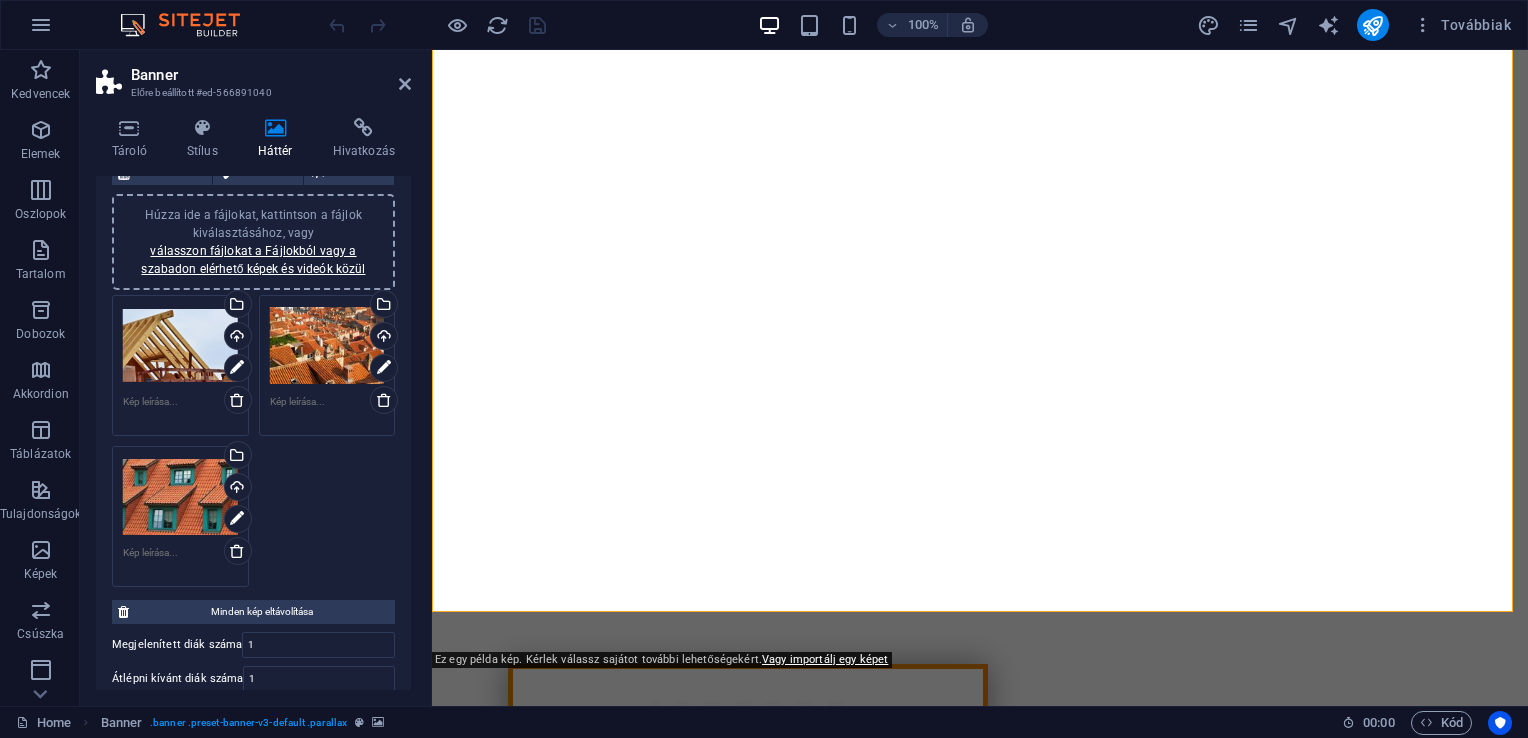 scroll, scrollTop: 156, scrollLeft: 0, axis: vertical 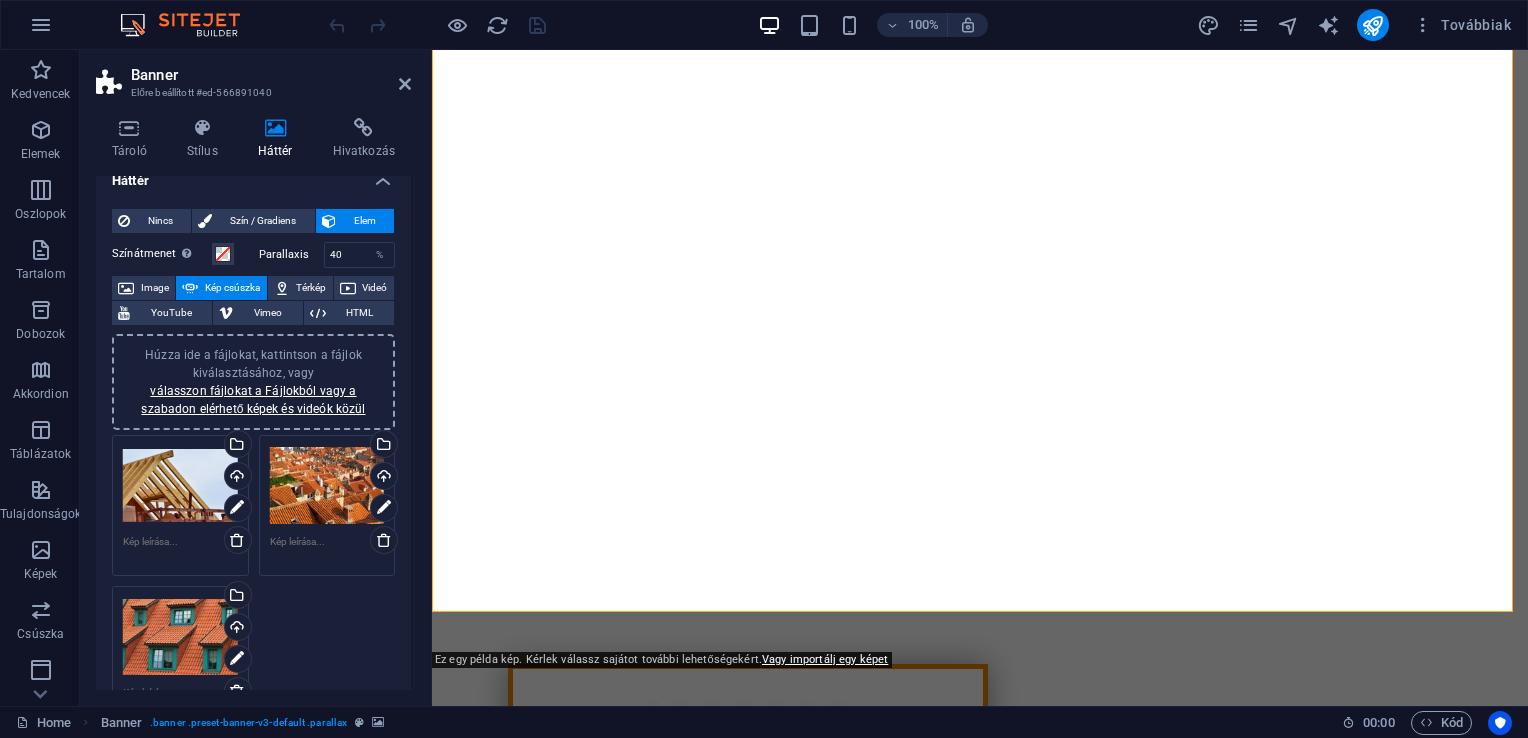 click at bounding box center [429, 378] 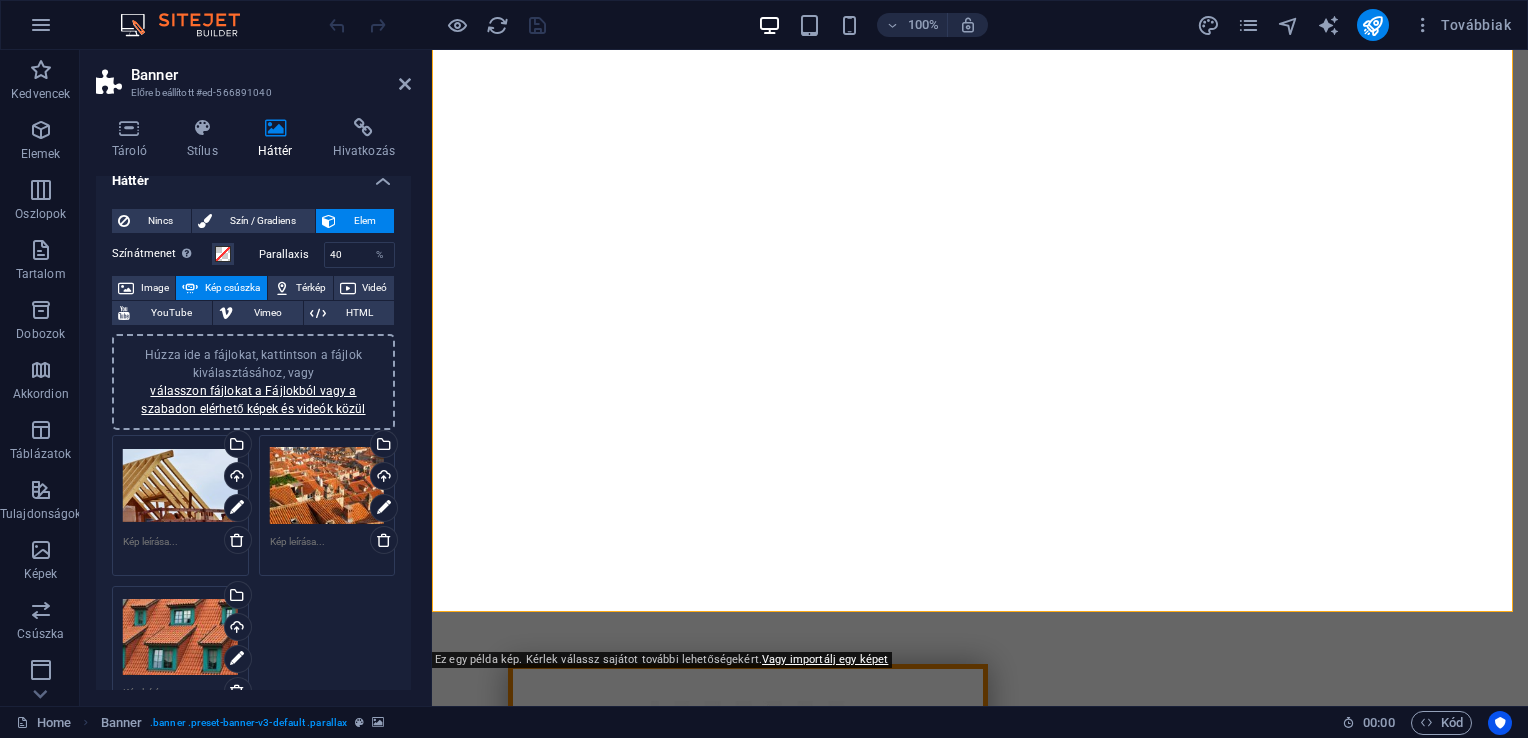 click on "Kép csúszka" at bounding box center [232, 288] 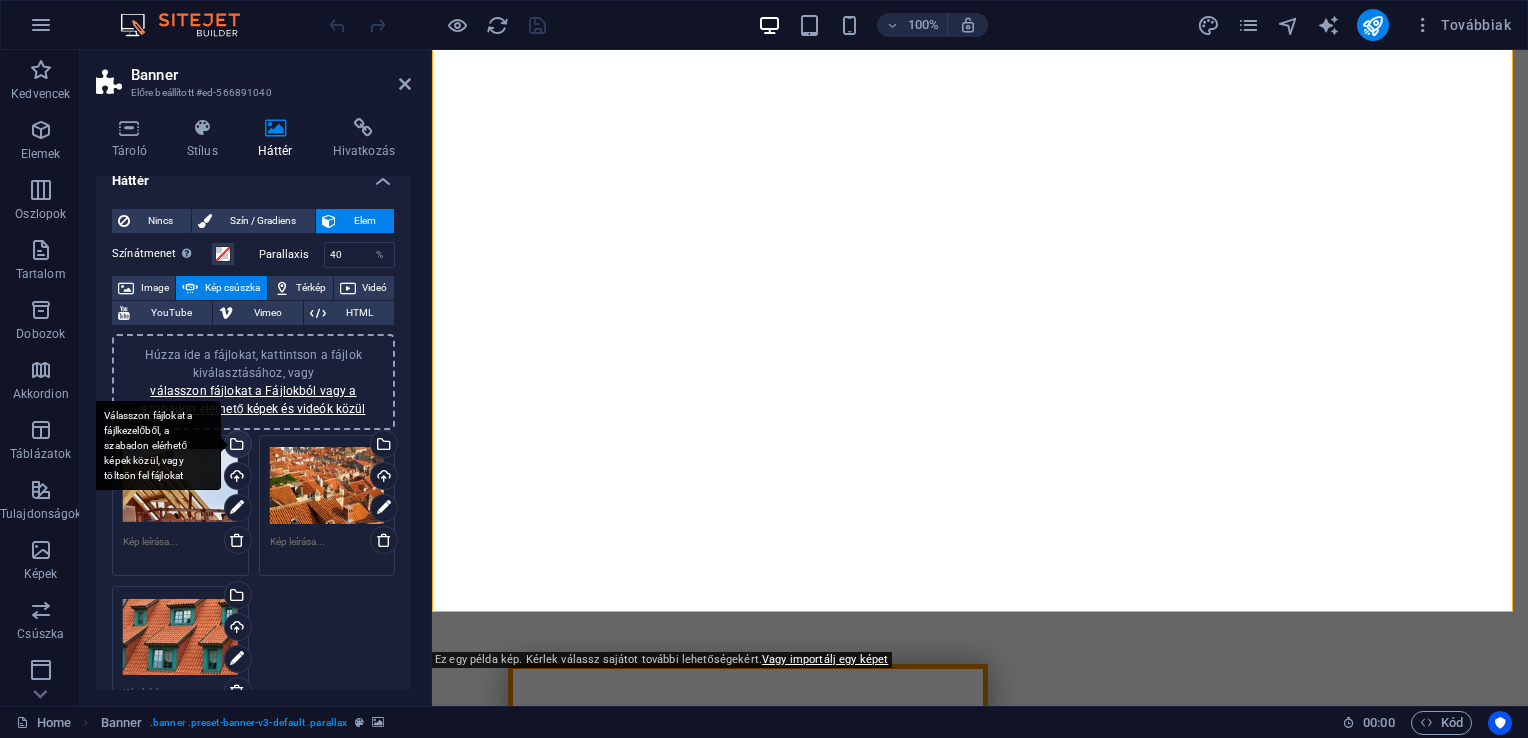 click on "Válasszon fájlokat a fájlkezelőből, a szabadon elérhető képek közül, vagy töltsön fel fájlokat" at bounding box center (156, 446) 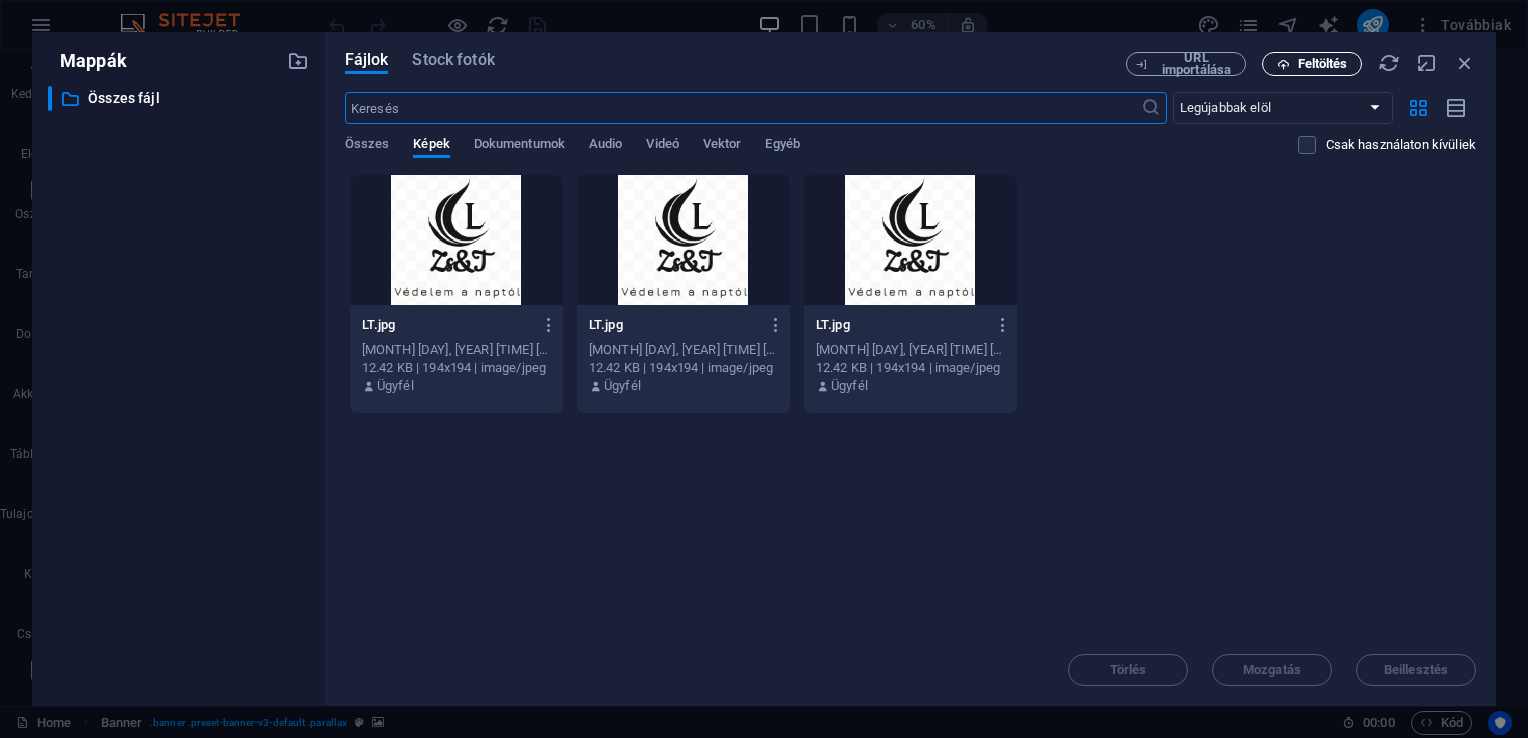 click on "Feltöltés" at bounding box center [1323, 64] 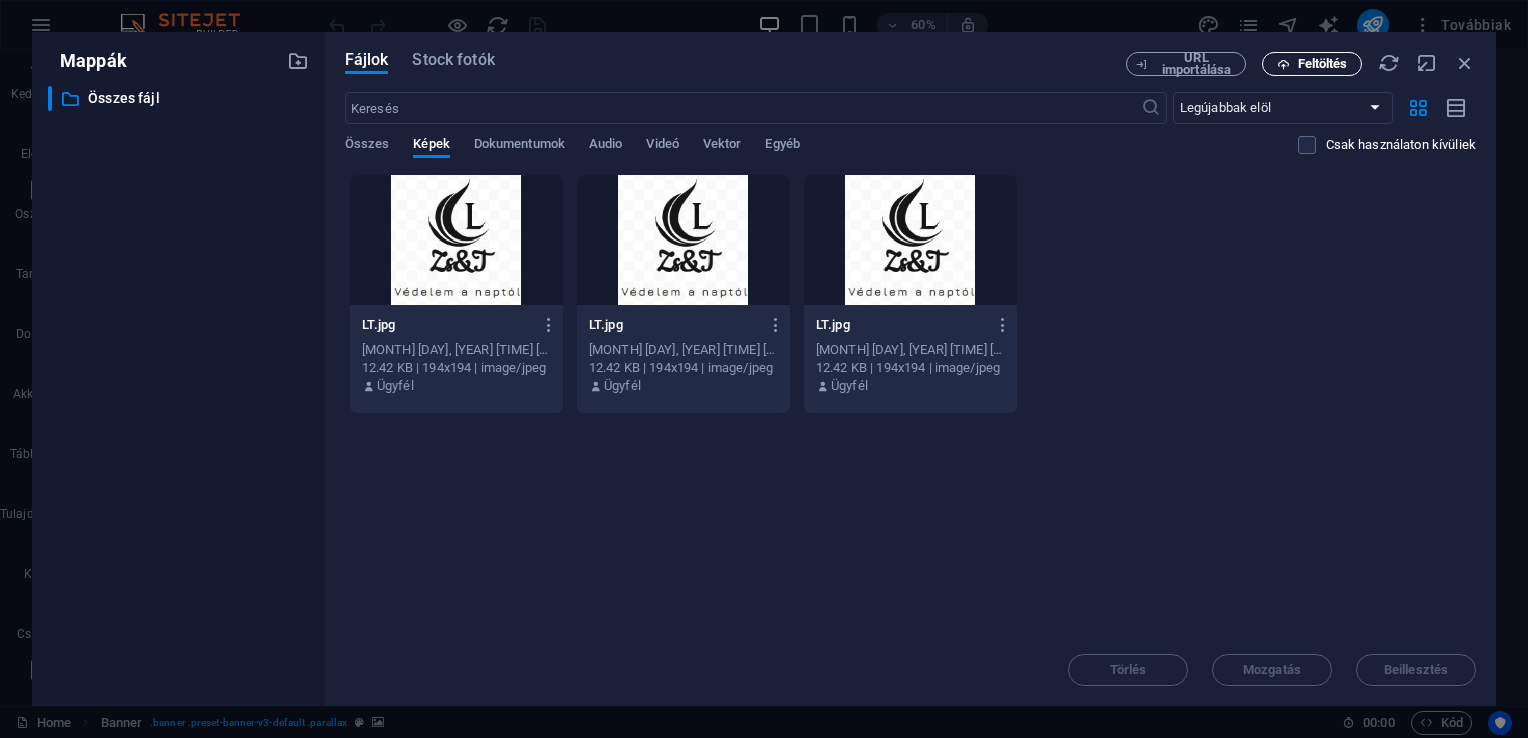 click on "Feltöltés" at bounding box center (1323, 64) 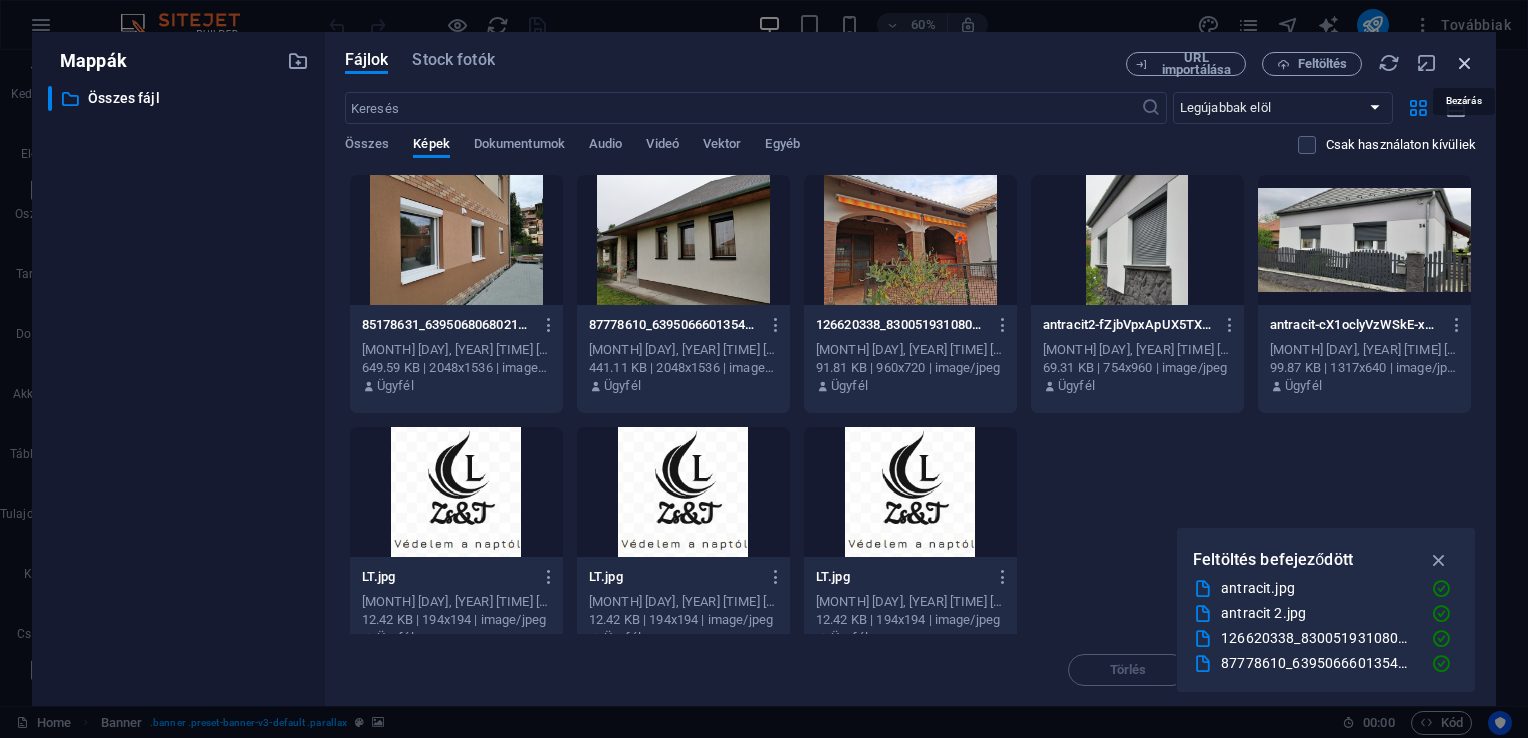 click at bounding box center [1465, 63] 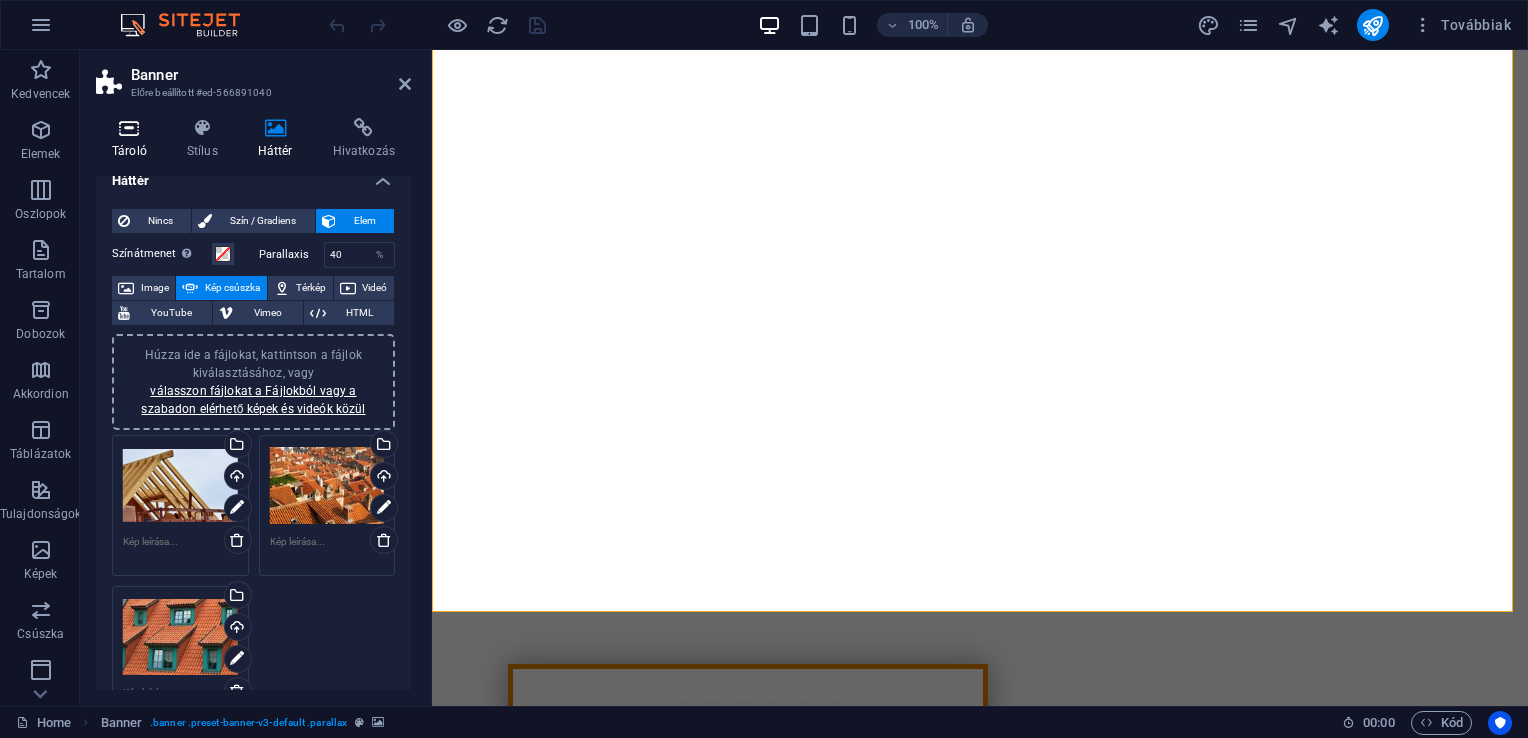 click on "Tároló" at bounding box center [133, 139] 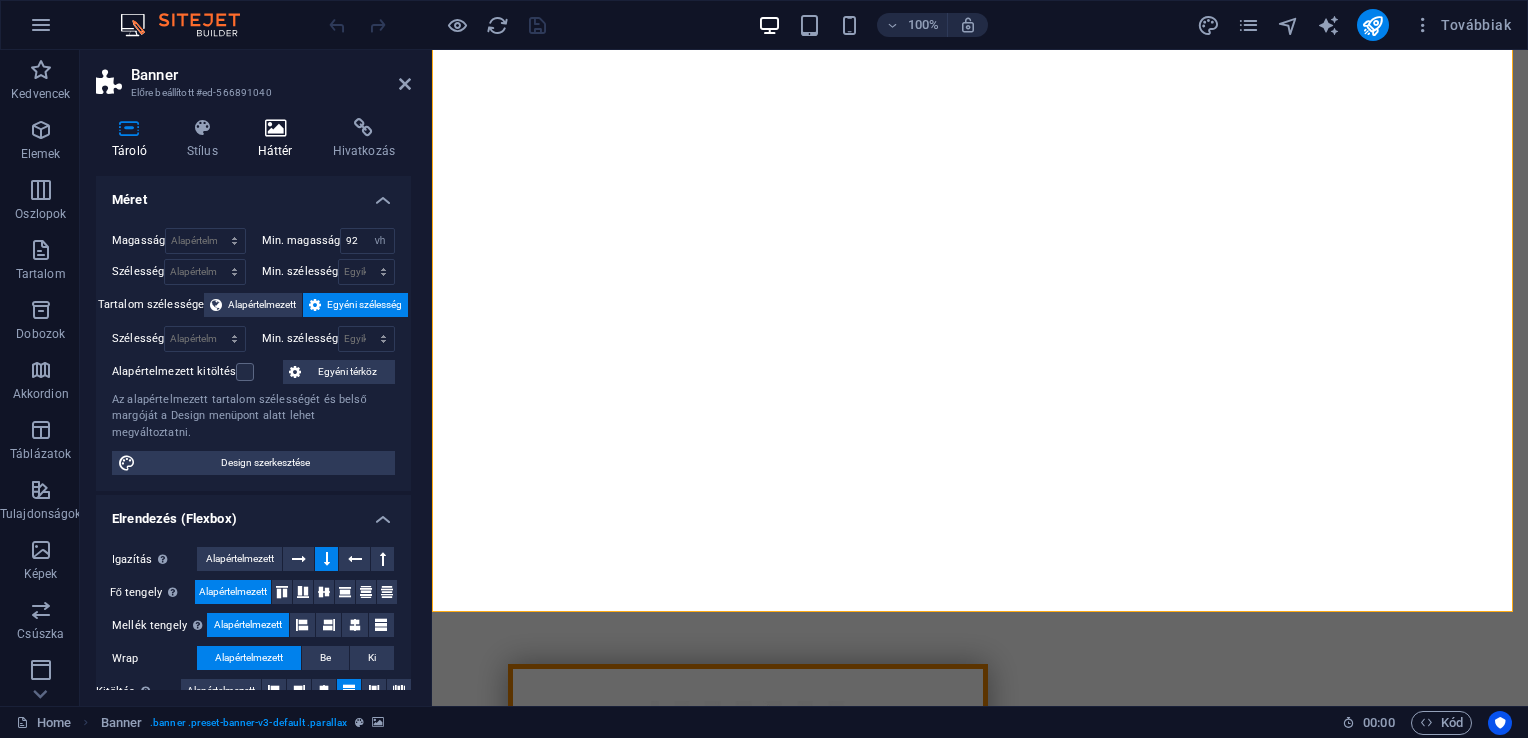 click on "Háttér" at bounding box center [279, 139] 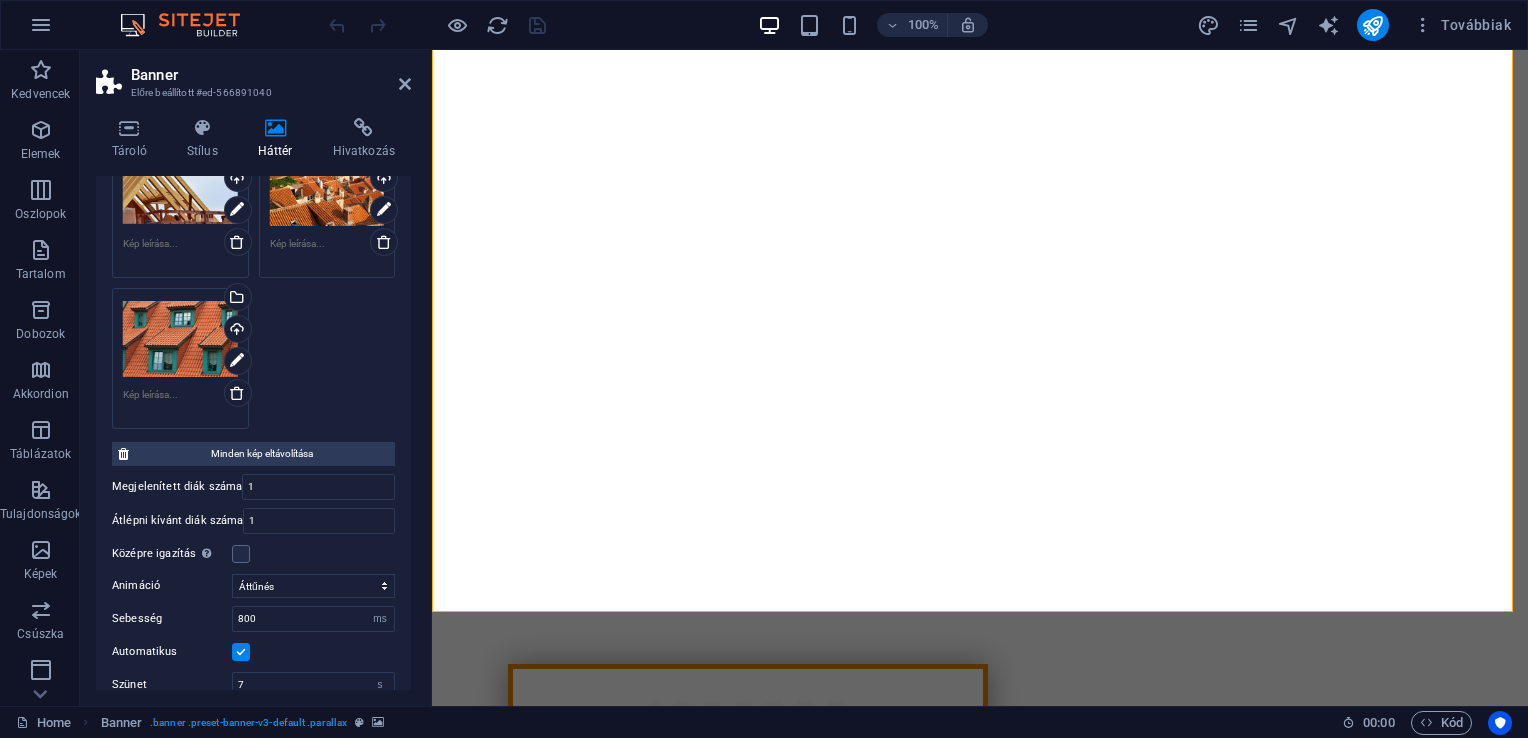 scroll, scrollTop: 0, scrollLeft: 0, axis: both 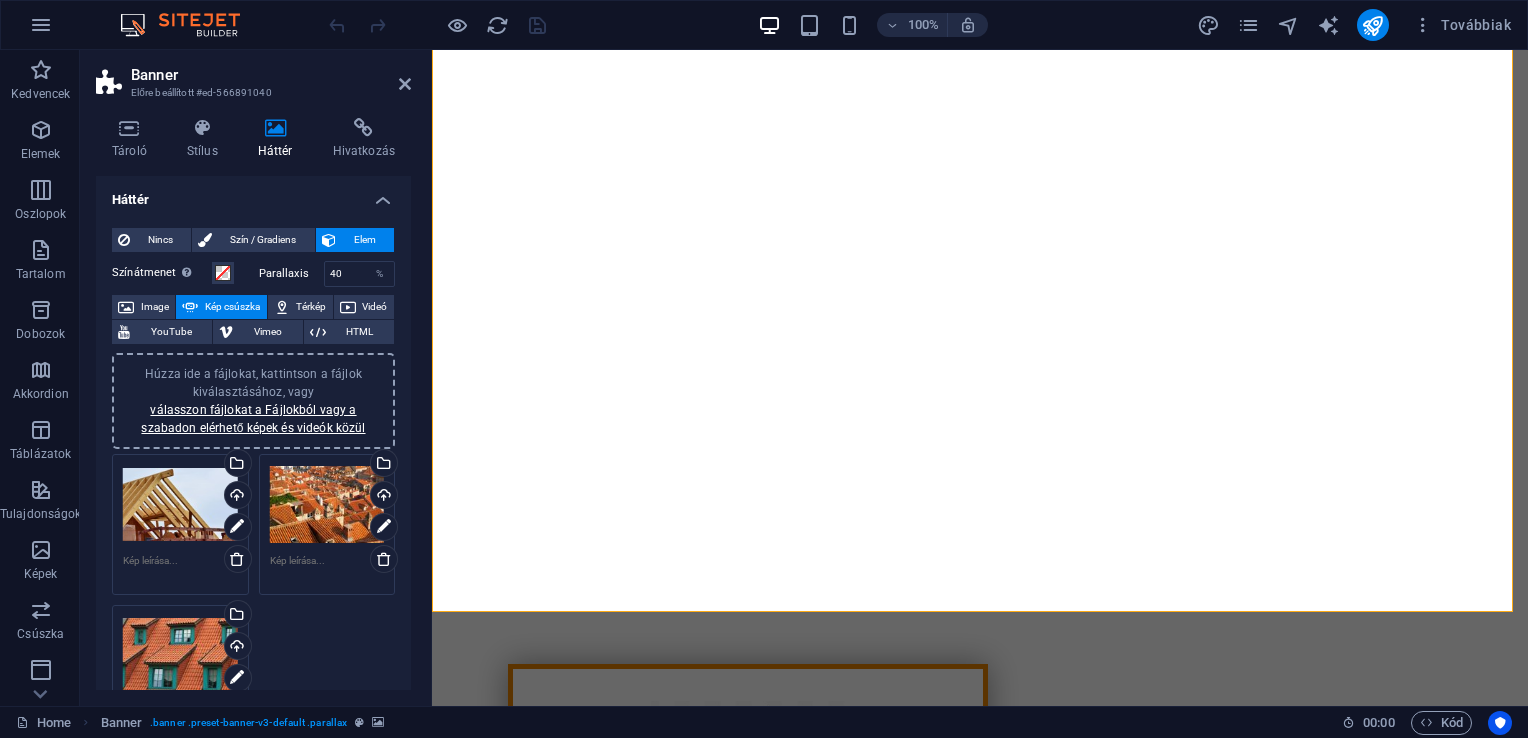 click at bounding box center [275, 128] 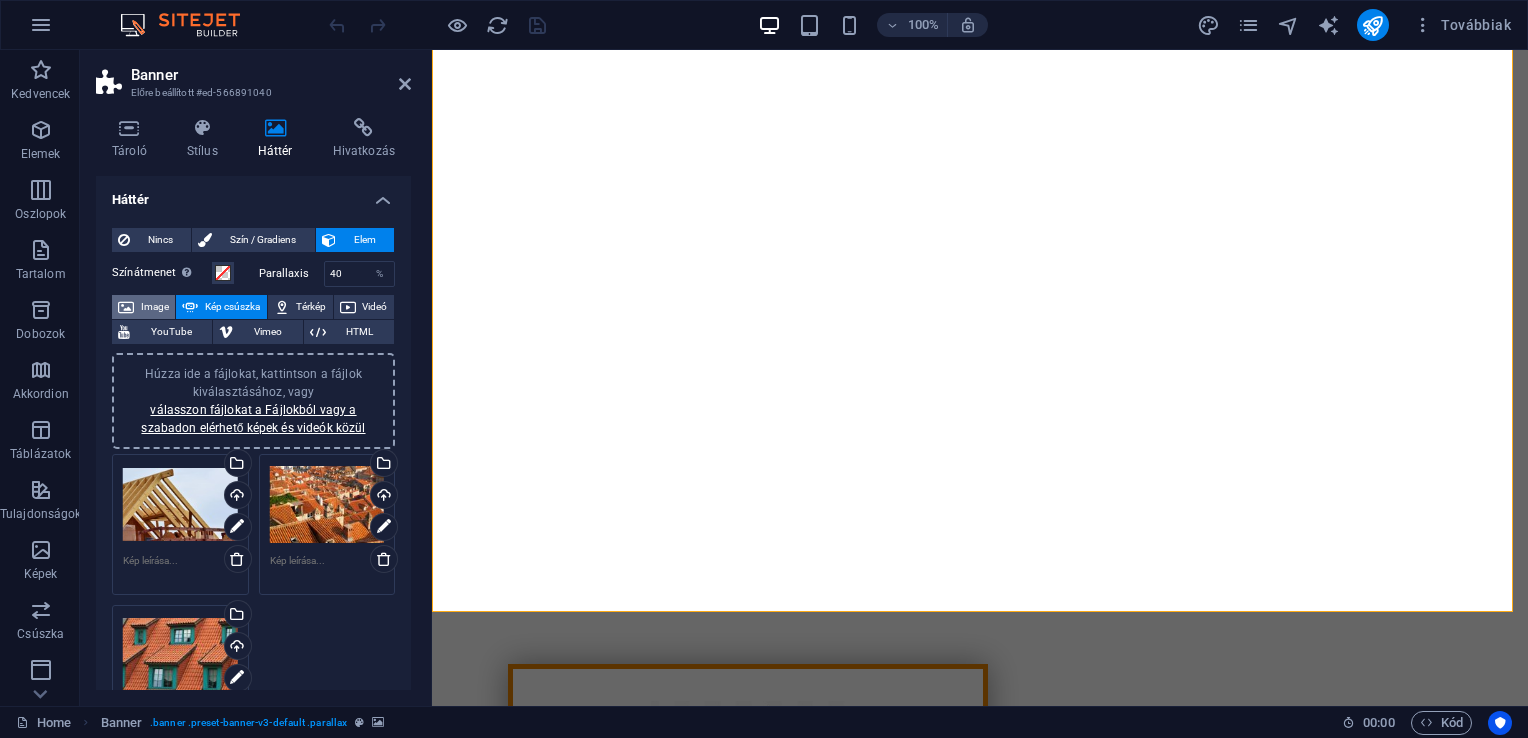 click on "Image" at bounding box center (154, 307) 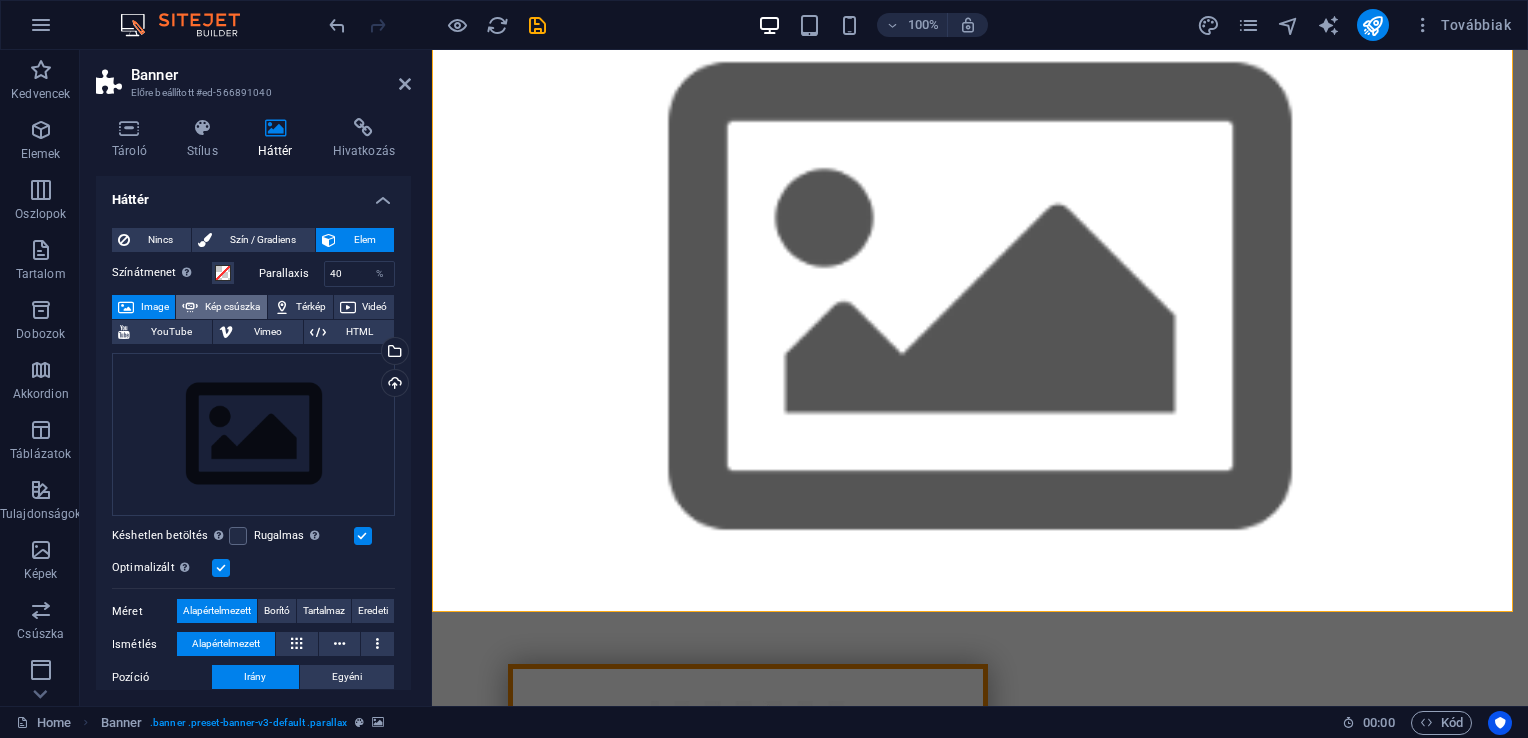 click on "Kép csúszka" at bounding box center (232, 307) 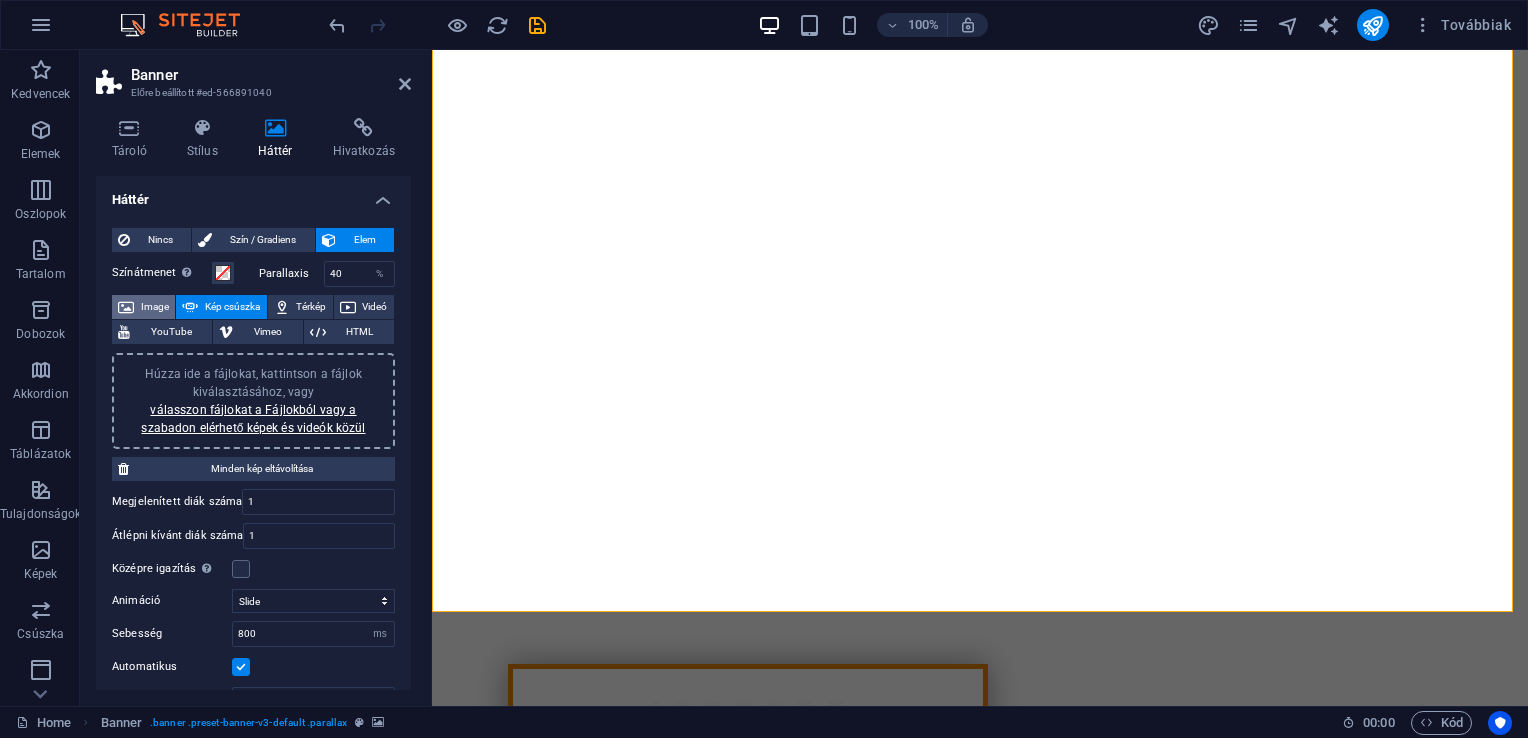click on "Image" at bounding box center [154, 307] 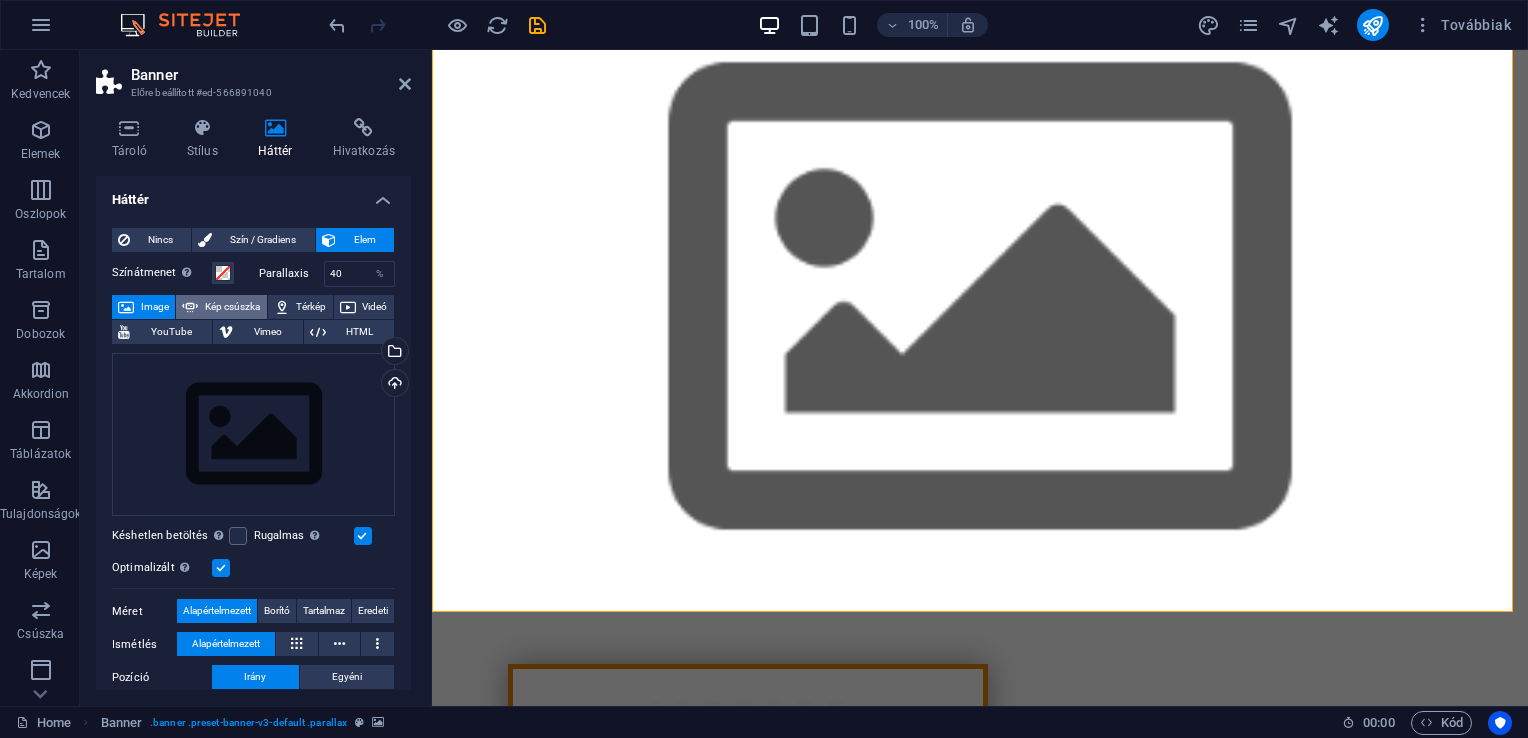 click on "Kép csúszka" at bounding box center (232, 307) 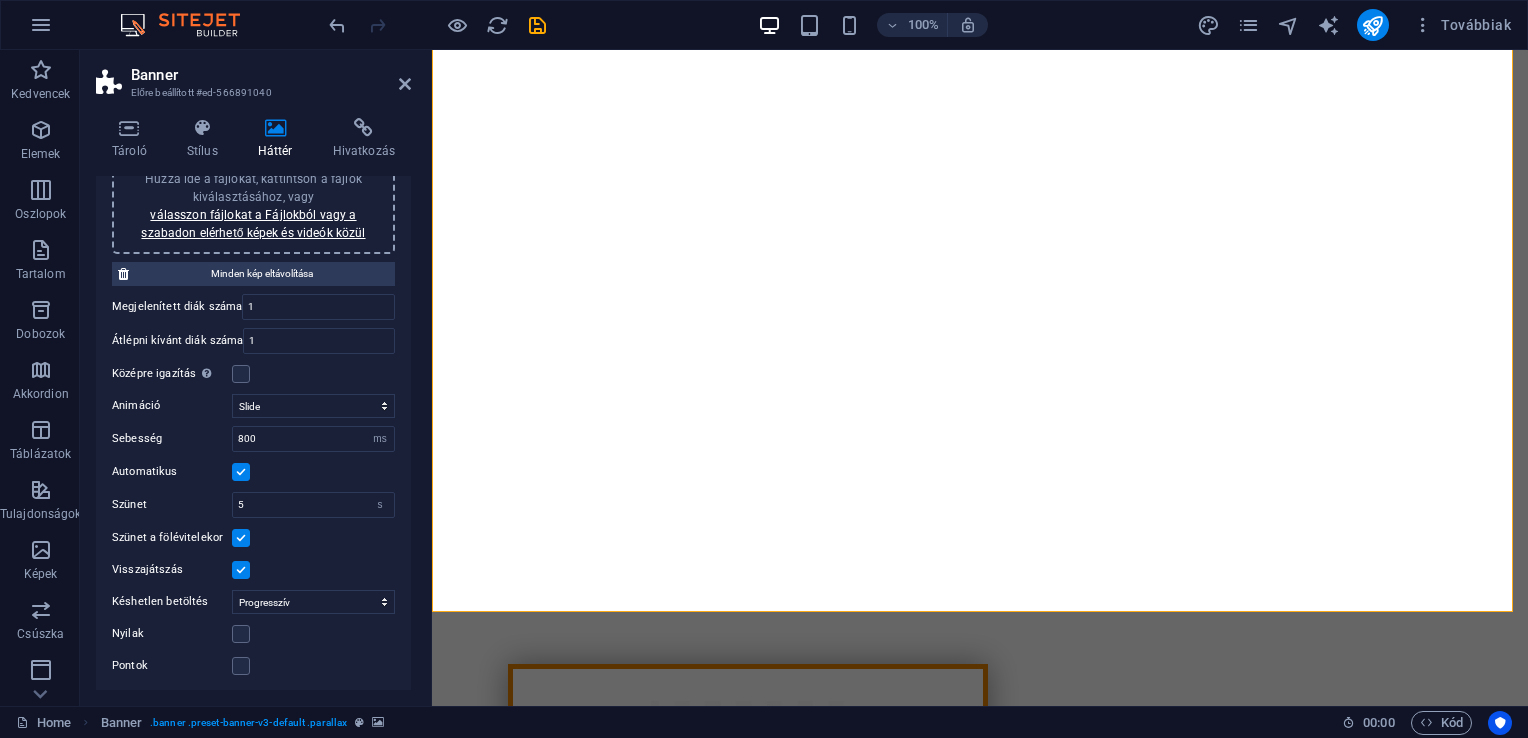 scroll, scrollTop: 0, scrollLeft: 0, axis: both 